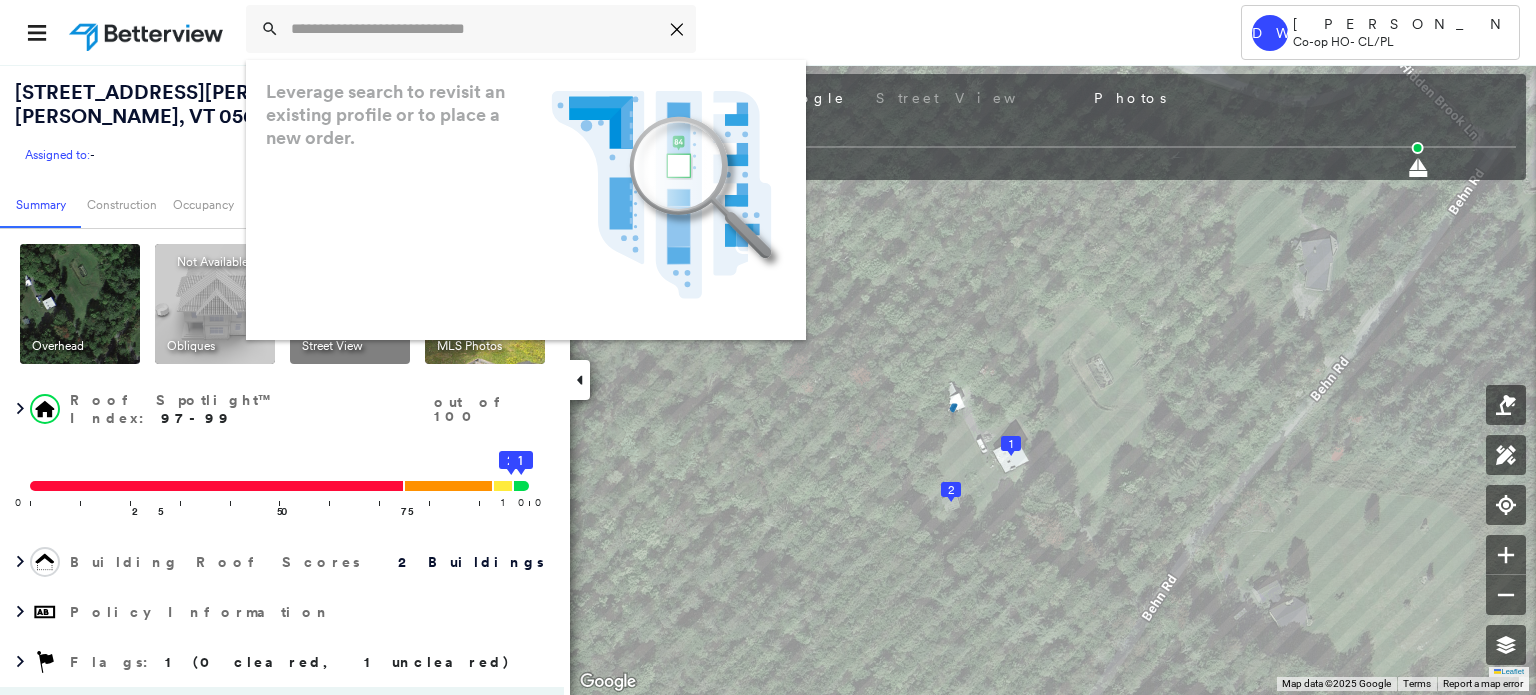 scroll, scrollTop: 0, scrollLeft: 0, axis: both 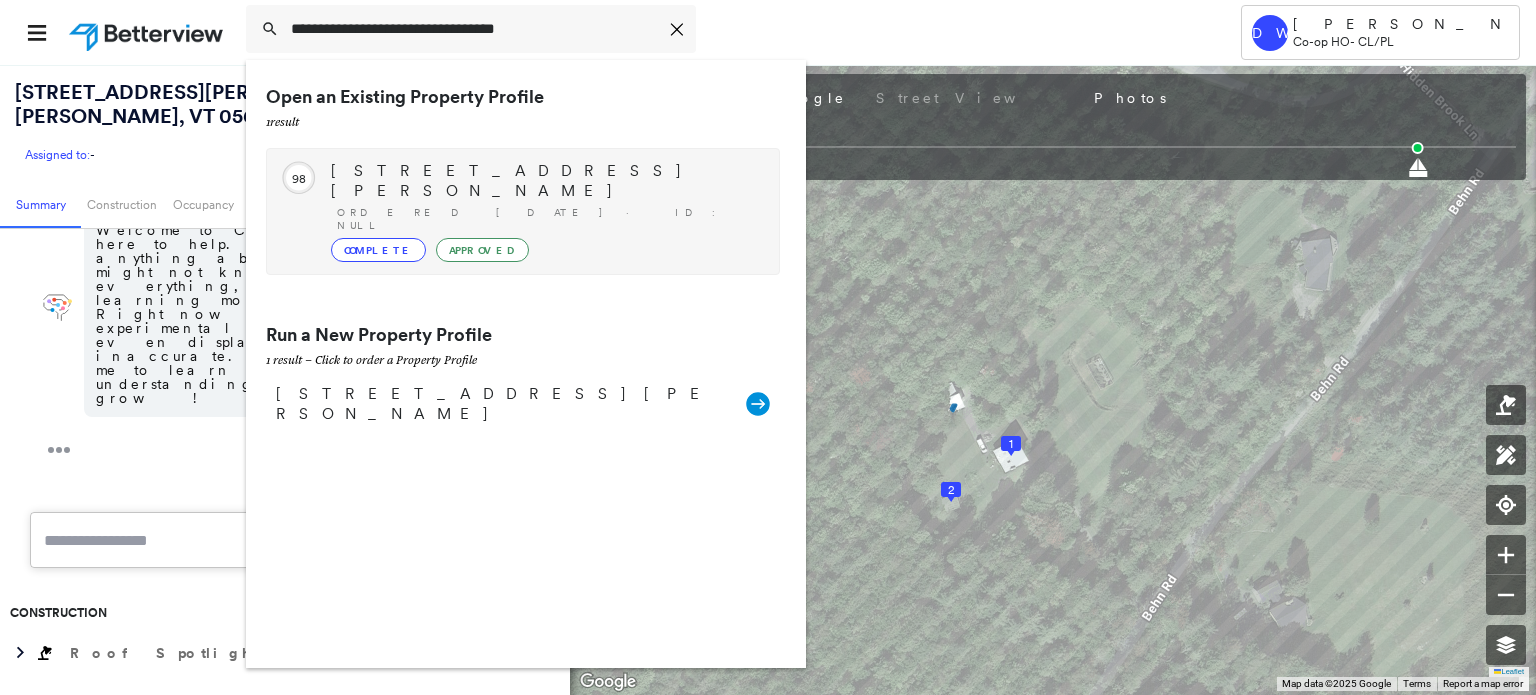 type on "**********" 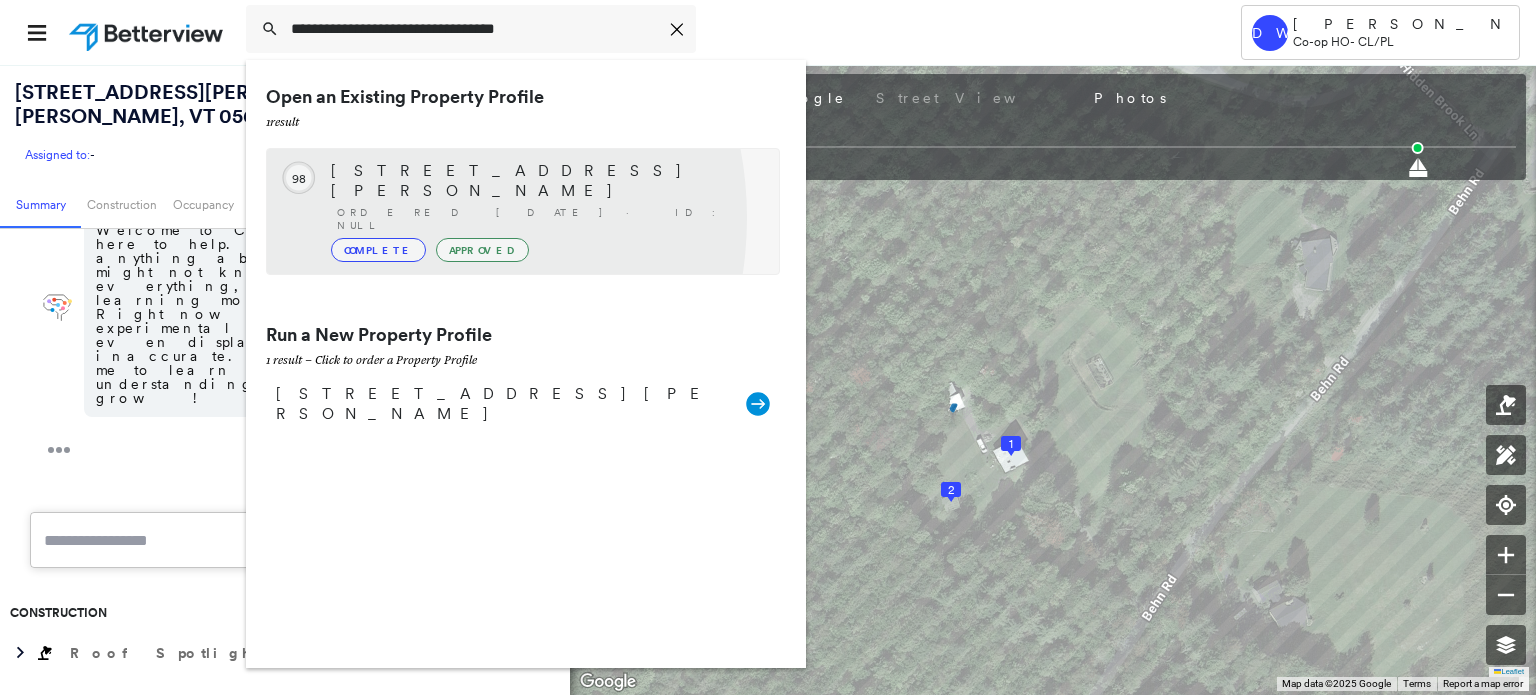 click on "Complete" at bounding box center [378, 250] 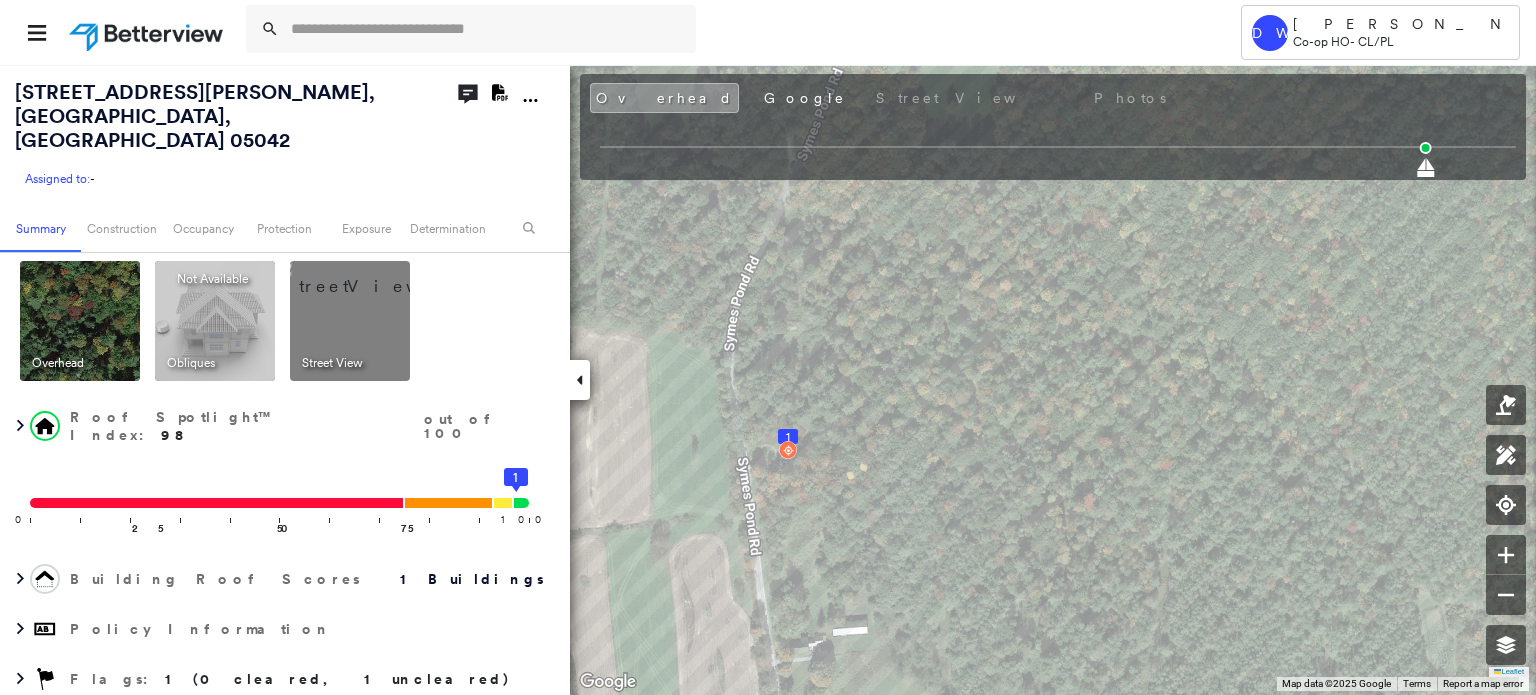 scroll, scrollTop: 0, scrollLeft: 0, axis: both 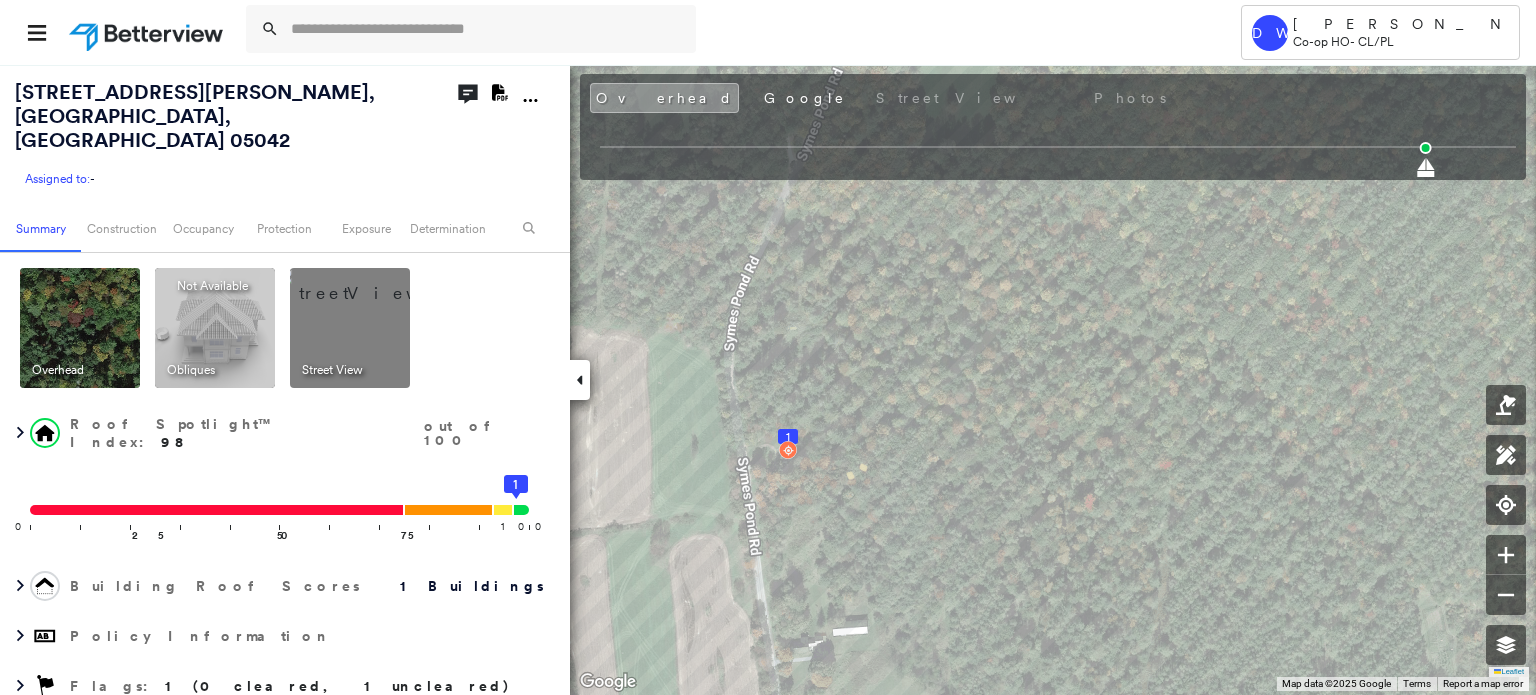 click at bounding box center [374, 283] 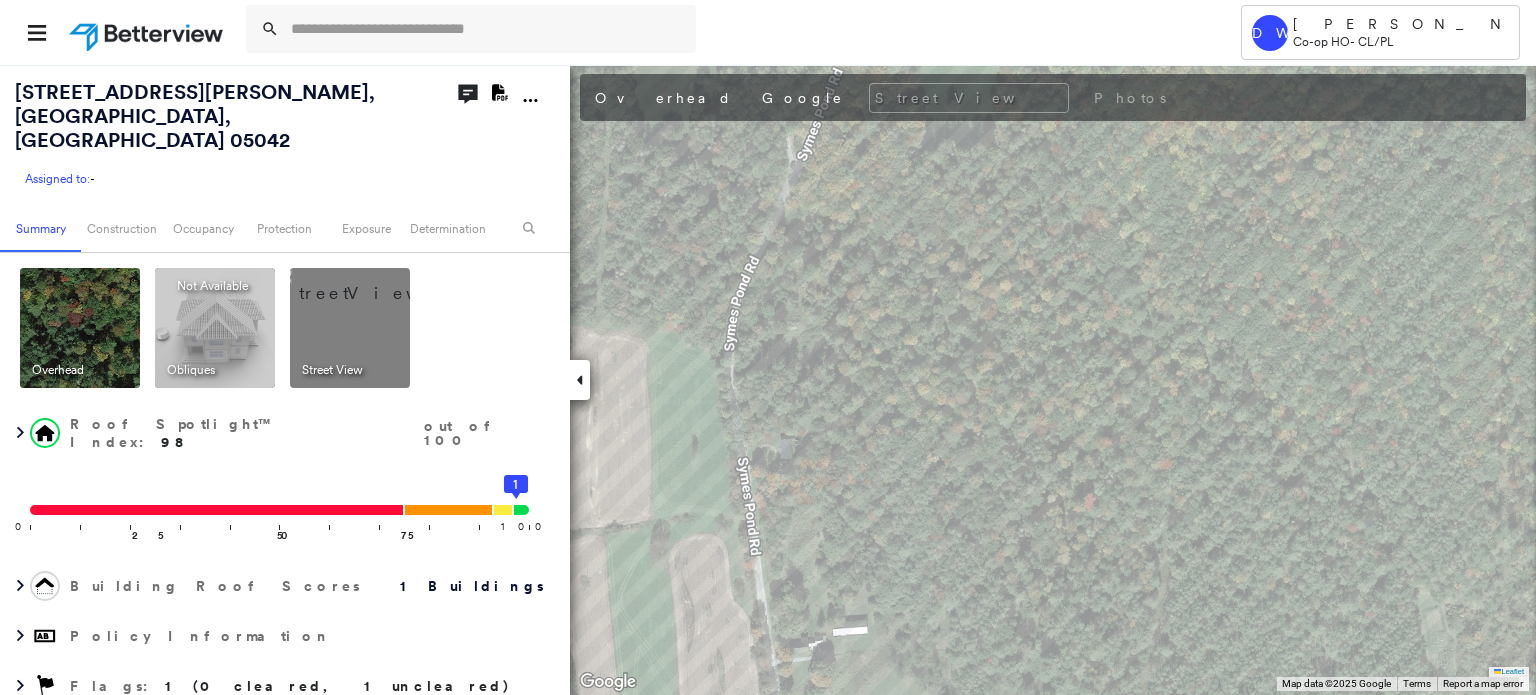 click at bounding box center [374, 283] 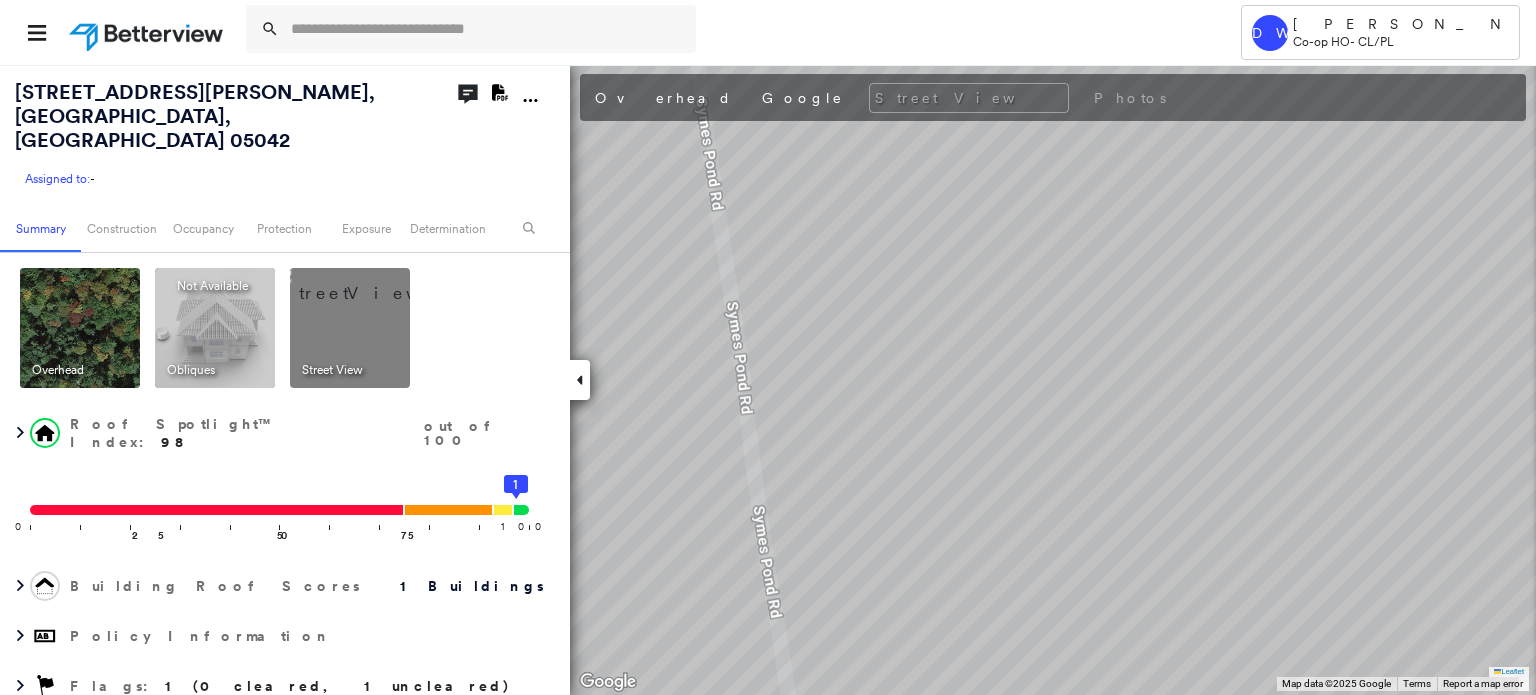 click at bounding box center (374, 283) 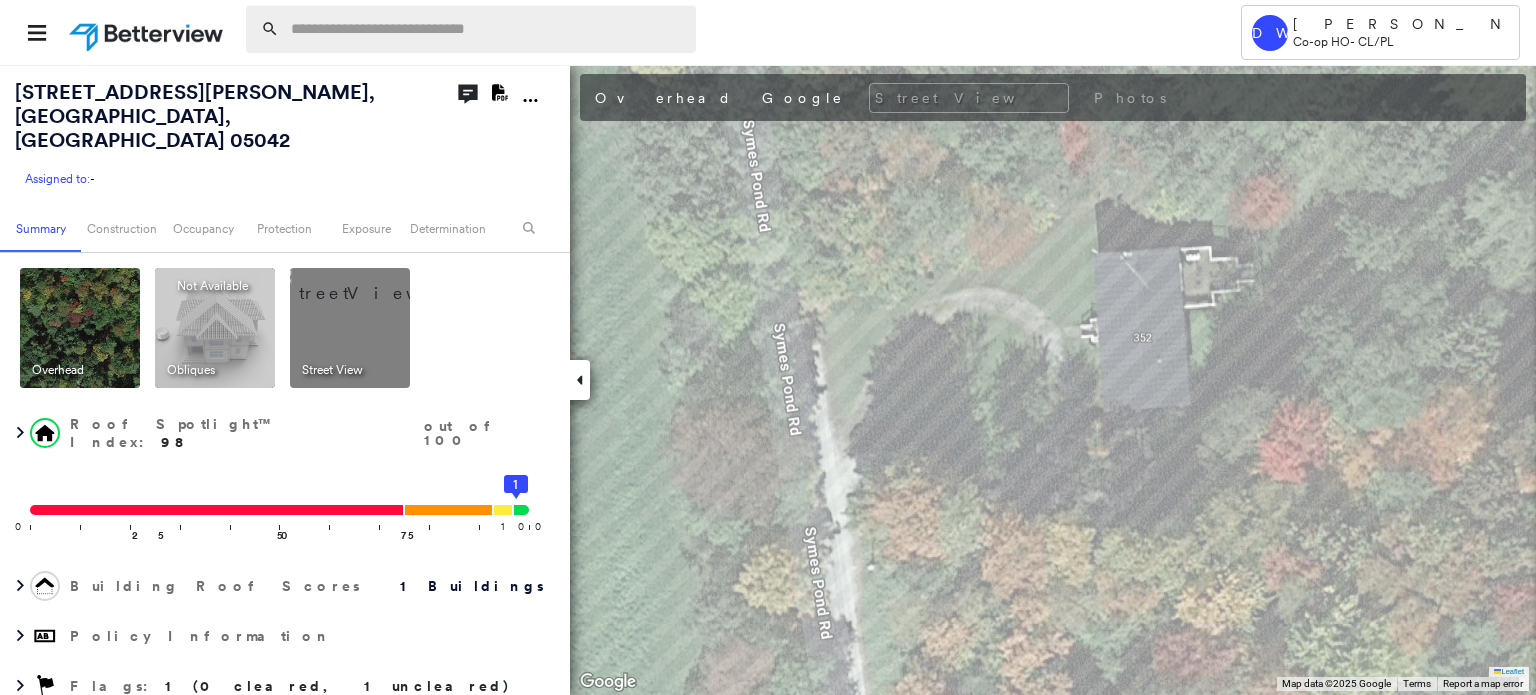 click at bounding box center [487, 29] 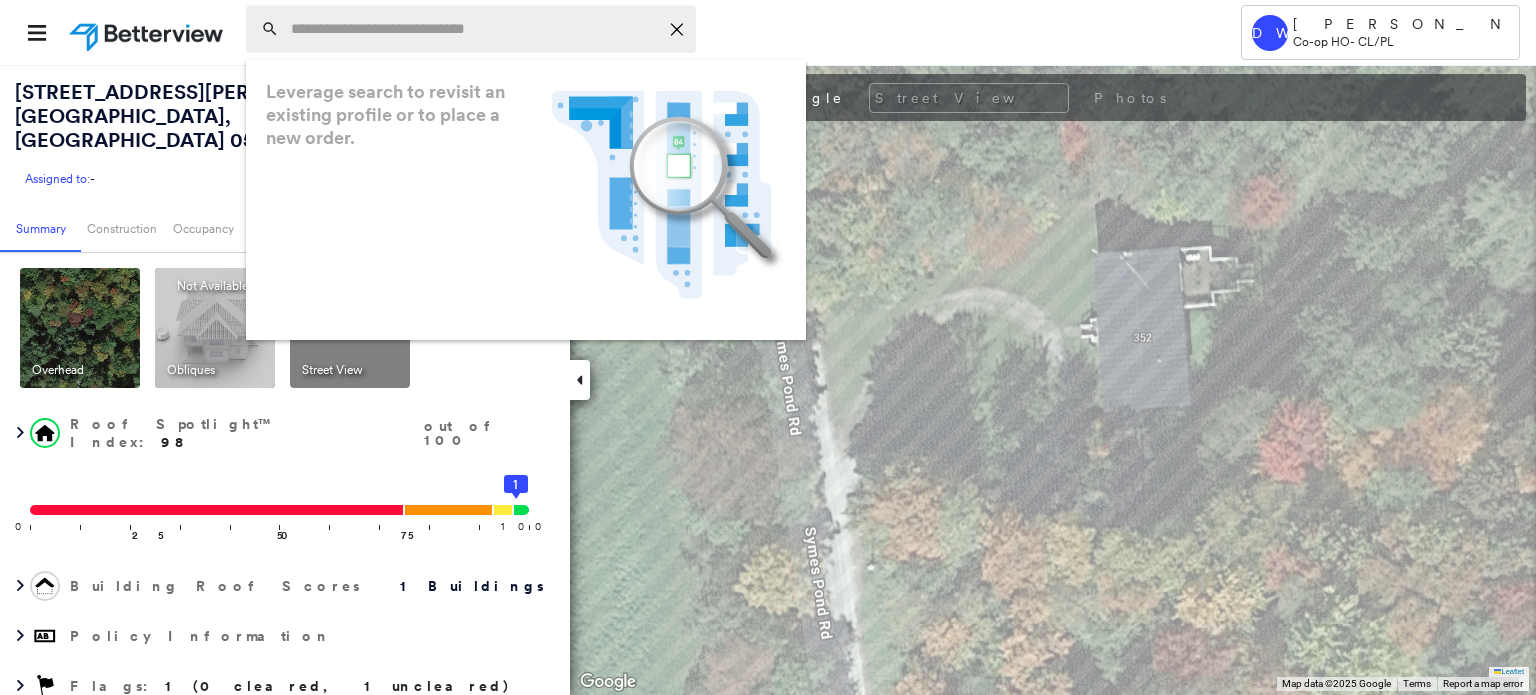 paste on "**********" 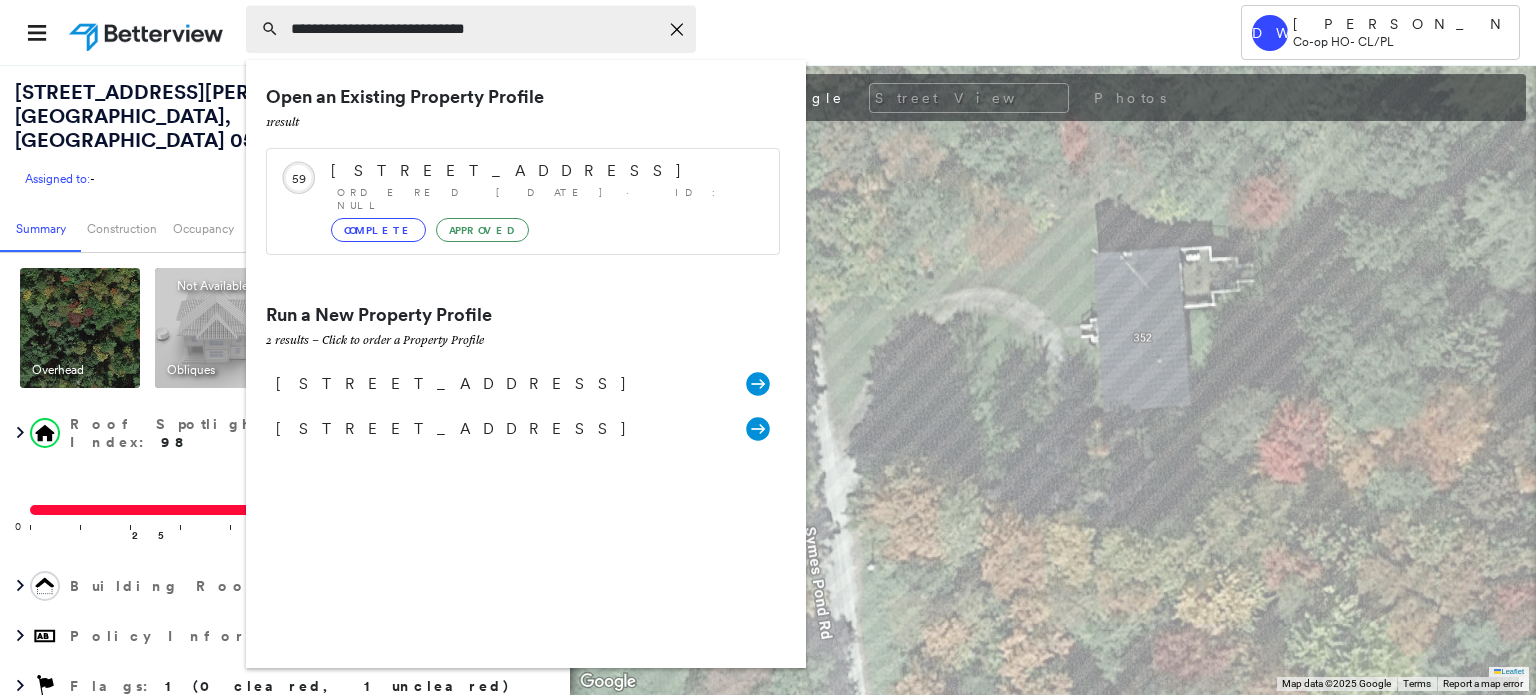 type on "**********" 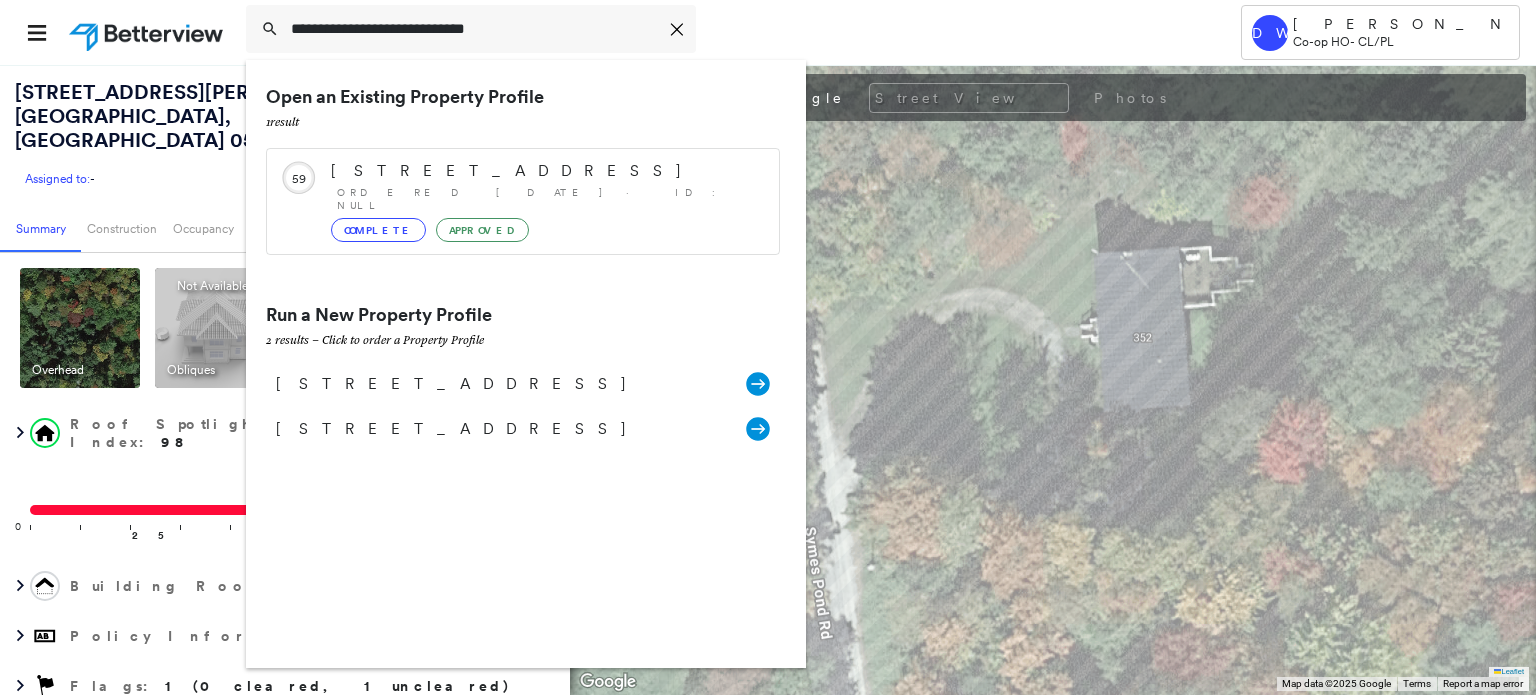 drag, startPoint x: 552, startPoint y: 29, endPoint x: 133, endPoint y: 28, distance: 419.0012 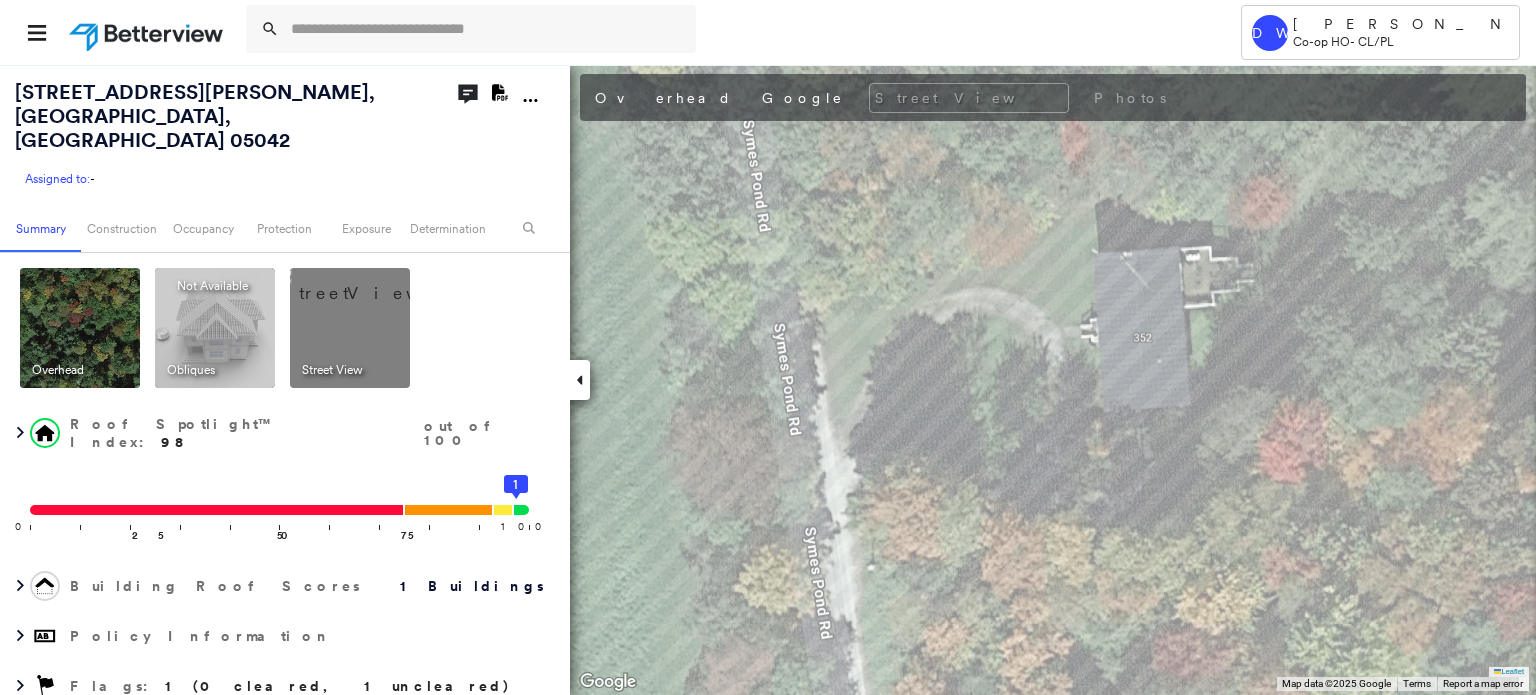 paste on "**********" 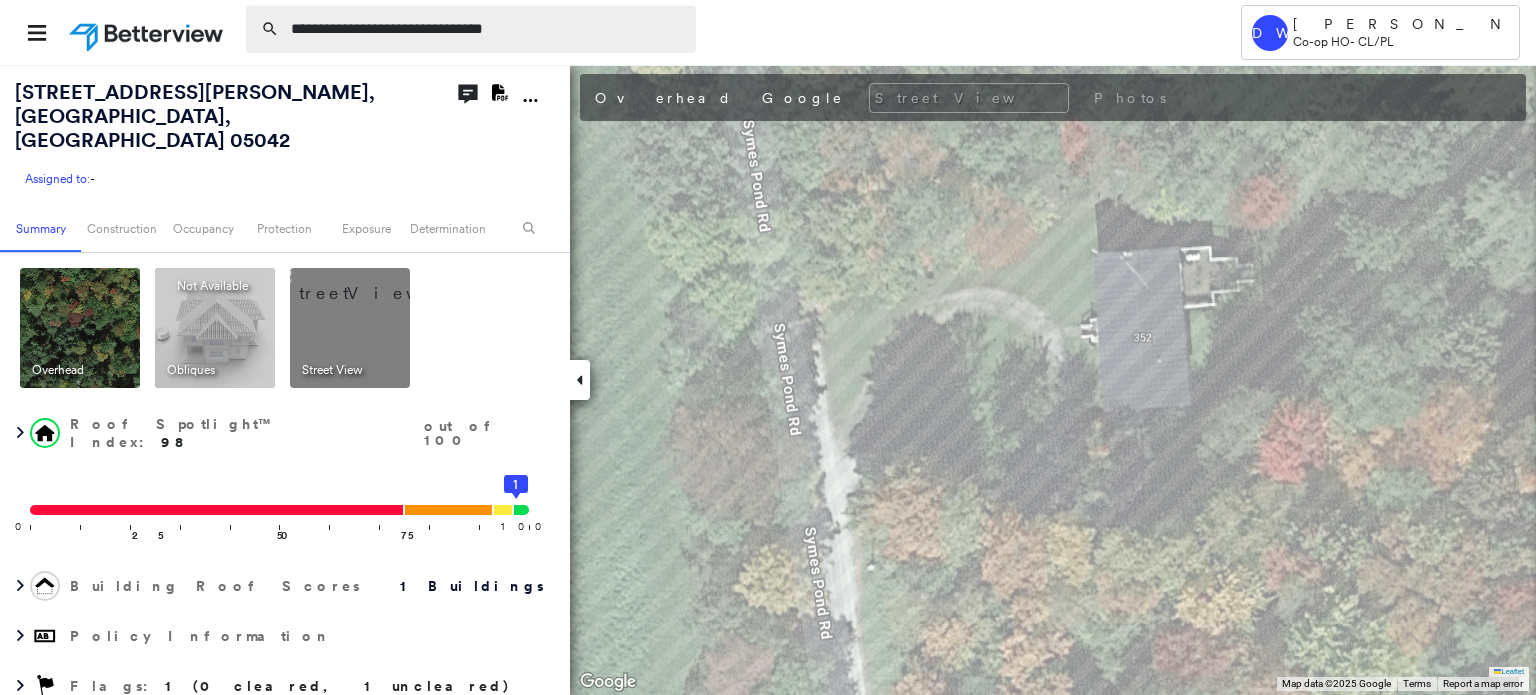 click on "**********" at bounding box center (487, 29) 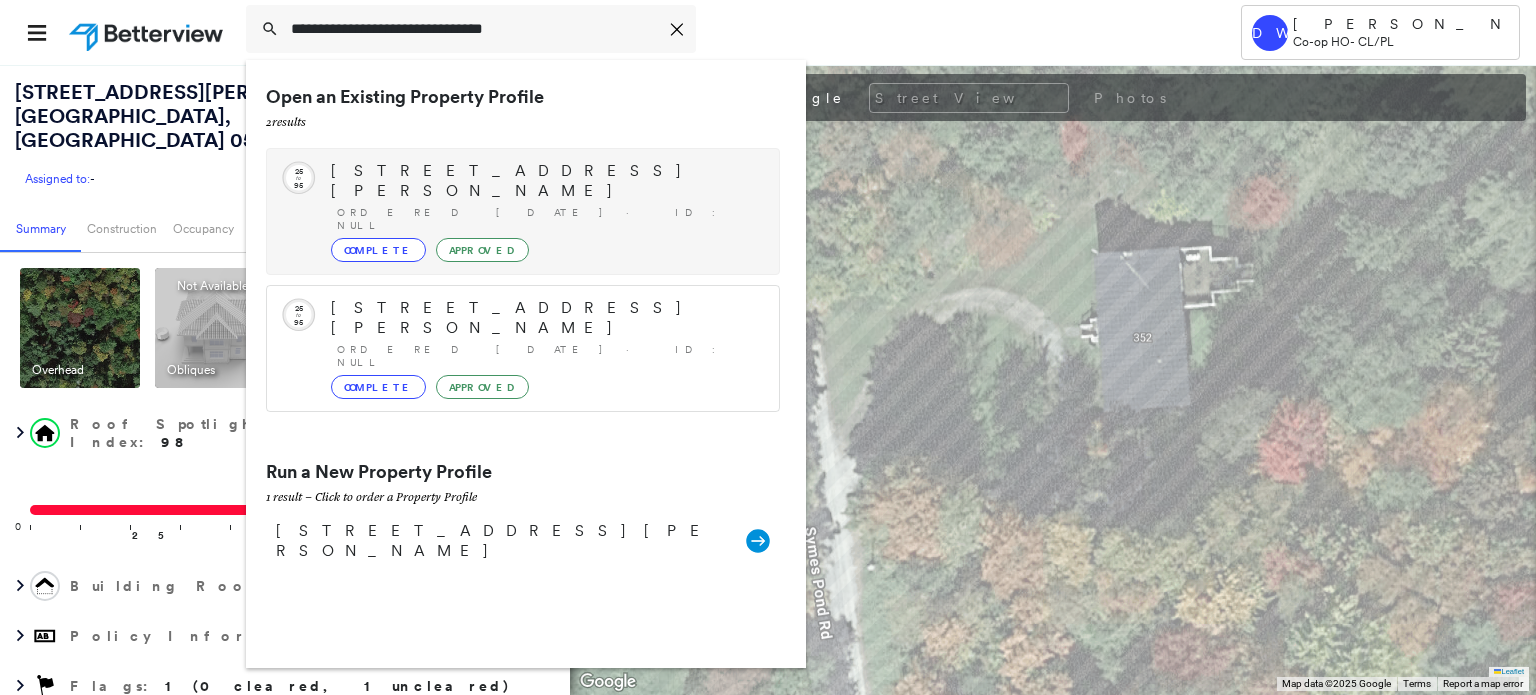 type on "**********" 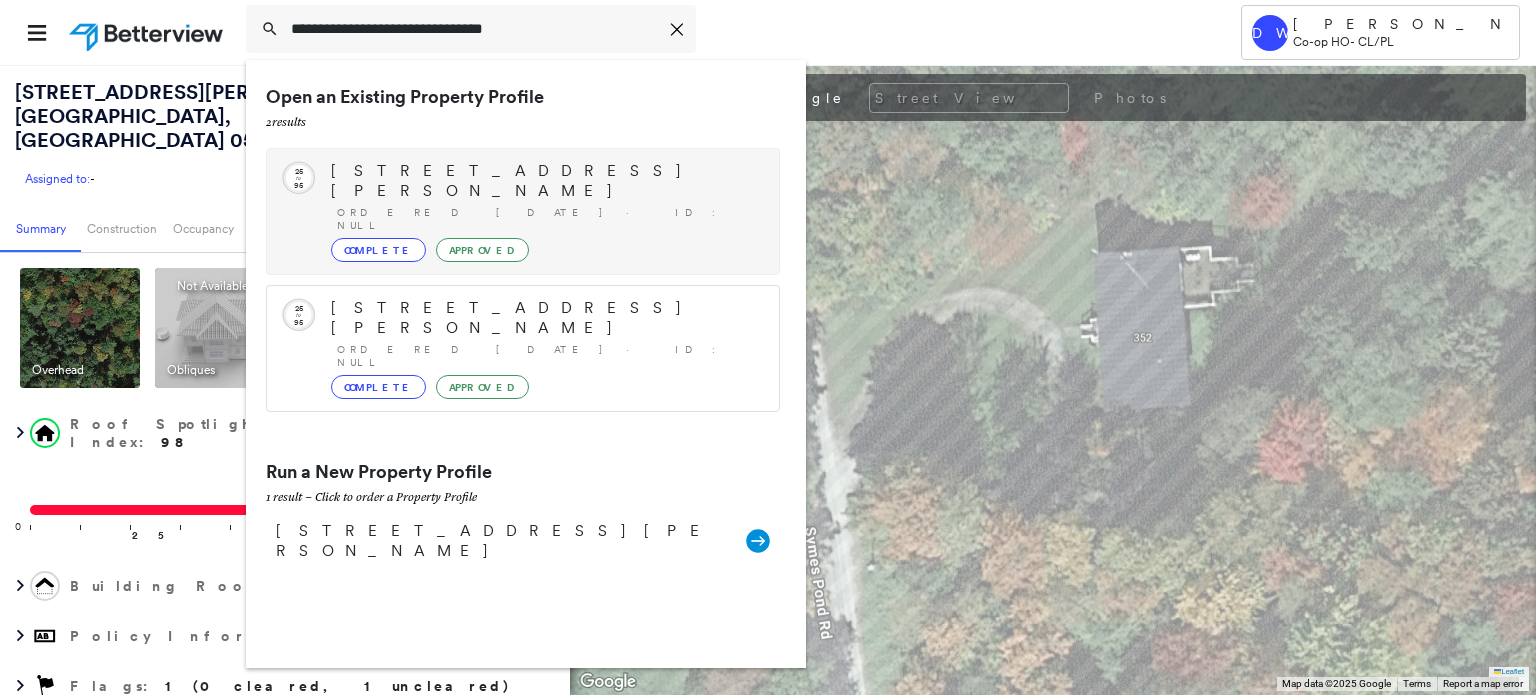 click on "Complete" at bounding box center [378, 250] 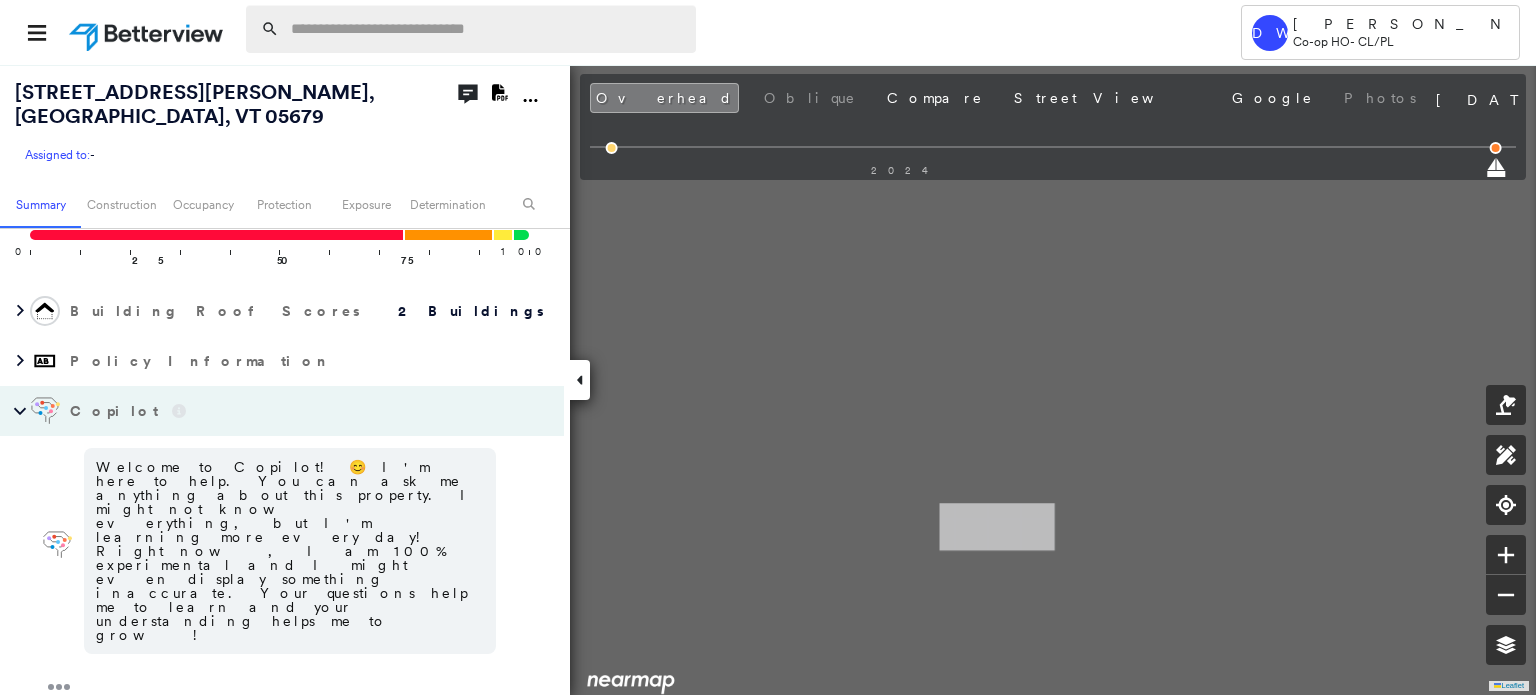 scroll, scrollTop: 297, scrollLeft: 0, axis: vertical 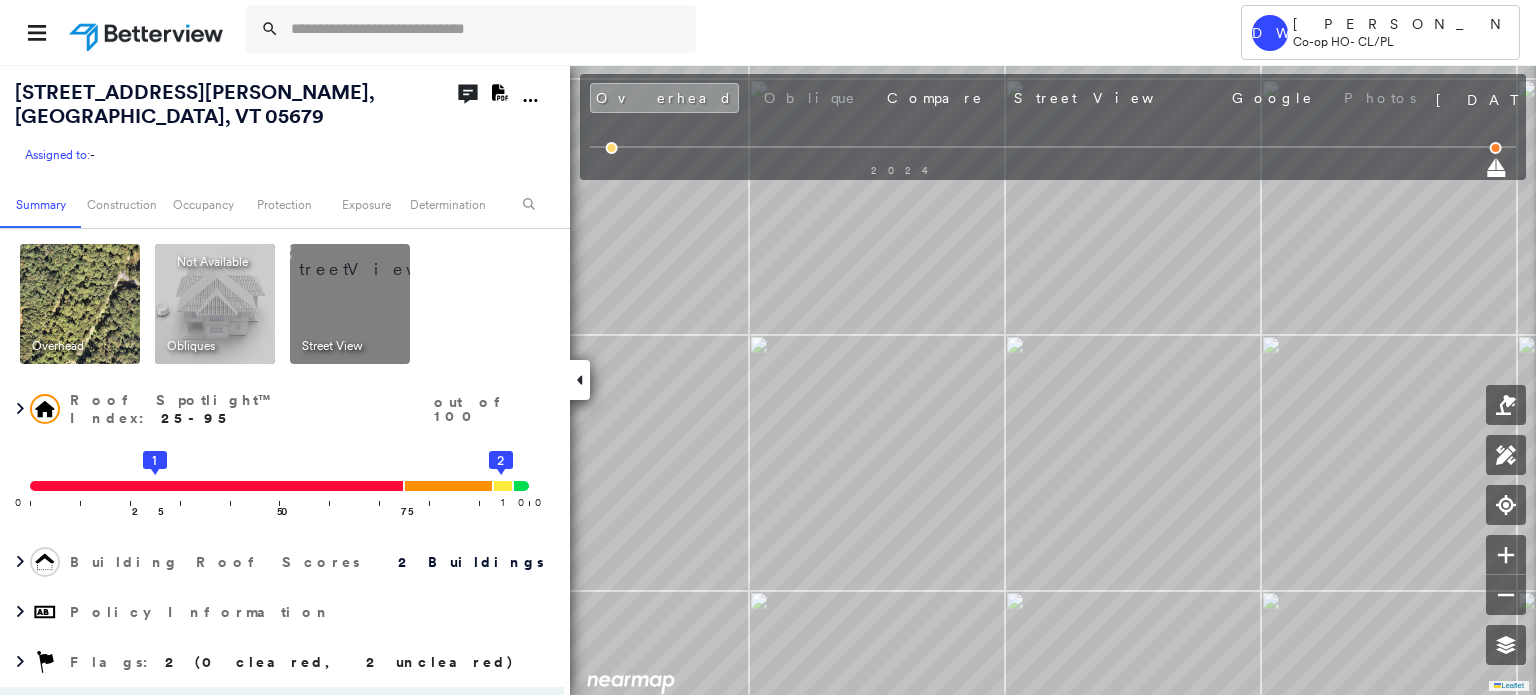click at bounding box center [374, 259] 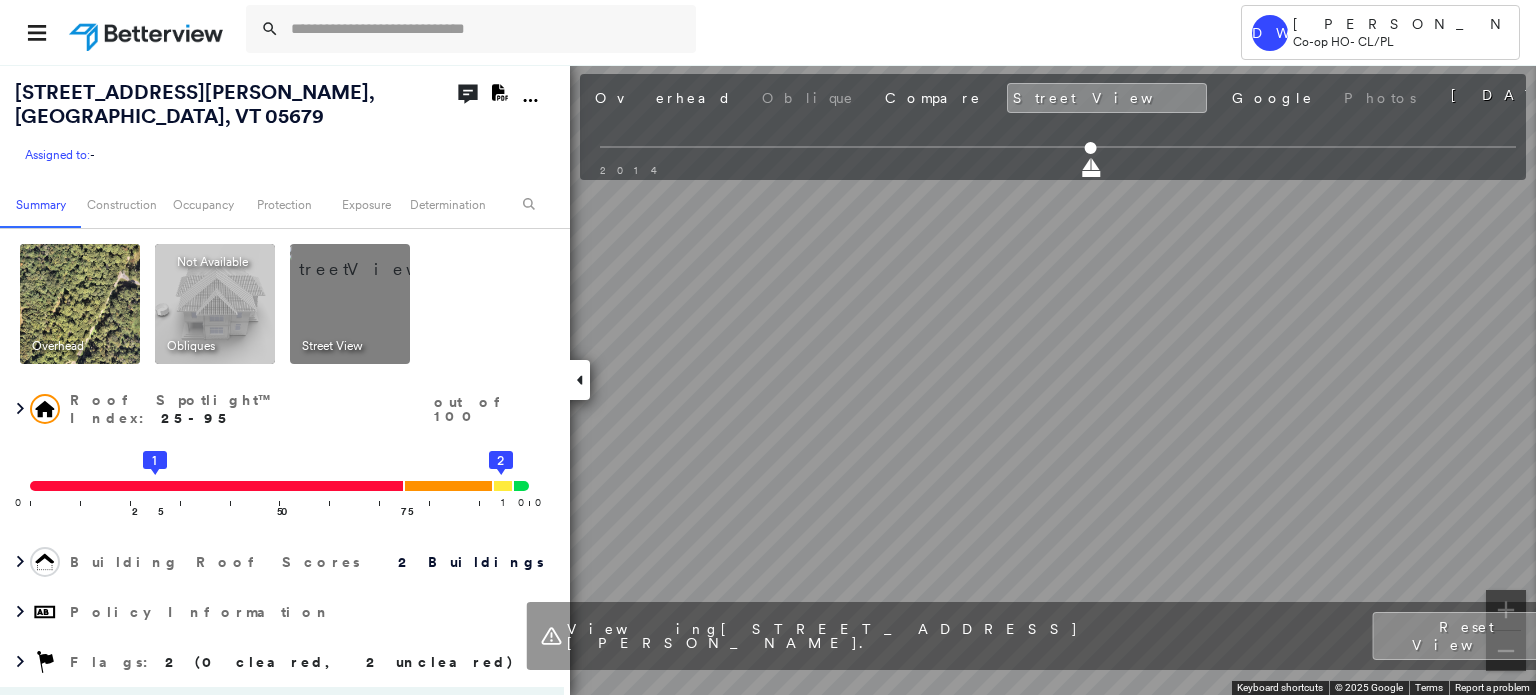 click on "Tower DW [PERSON_NAME] Co-op HO  -   CL/PL [STREET_ADDRESS][PERSON_NAME] Assigned to:  - Assigned to:  - Assigned to:  - Open Comments Download PDF Report Summary Construction Occupancy Protection Exposure Determination Overhead Obliques Not Available ; Street View Roof Spotlight™ Index :  25-95 out of 100 0 100 25 1 50 75 2 Building Roof Scores 2 Buildings Policy Information Flags :  2 (0 cleared, 2 uncleared) Copilot Welcome to Copilot! 😊
I'm here to help. You can ask me anything about this property. I might not know everything, but I'm learning more every day!  Right now, I am 100% experimental and I might even display something inaccurate. Your questions help me to learn and your understanding helps me to grow! * ​ Construction Roof Spotlights :  Rust, Staining, Overhang, Chimney Property Features :  Boat, Water Hazard, Trailer Roof Size & Shape :  2 buildings  Assessor and MLS Details Property Lookup BuildZoom - Building Permit Data and Analysis Occupancy Ownership Place Detail Exposure" at bounding box center (768, 347) 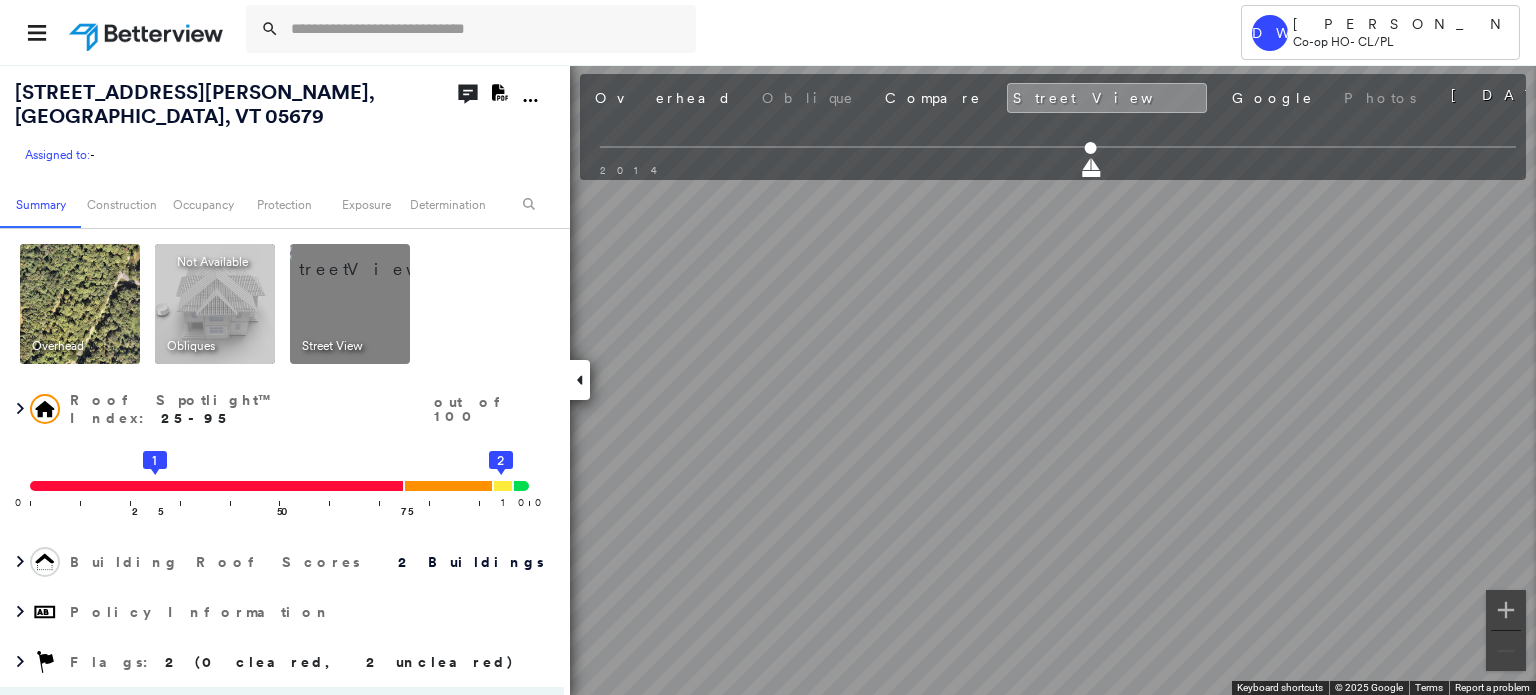 click on "[STREET_ADDRESS][PERSON_NAME] Assigned to:  - Assigned to:  - Assigned to:  - Open Comments Download PDF Report Summary Construction Occupancy Protection Exposure Determination Overhead Obliques Not Available ; Street View Roof Spotlight™ Index :  25-95 out of 100 0 100 25 1 50 75 2 Building Roof Scores 2 Buildings Policy Information Flags :  2 (0 cleared, 2 uncleared) Copilot Welcome to Copilot! 😊
I'm here to help. You can ask me anything about this property. I might not know everything, but I'm learning more every day!  Right now, I am 100% experimental and I might even display something inaccurate. Your questions help me to learn and your understanding helps me to grow! * ​ Construction Roof Spotlights :  Rust, Staining, Overhang, Chimney Property Features :  Boat, Water Hazard, Trailer Roof Size & Shape :  2 buildings  Assessor and MLS Details Property Lookup BuildZoom - Building Permit Data and Analysis Occupancy Ownership Place Detail SmartyStreets - Geocode-copy Protection Protection" at bounding box center (768, 379) 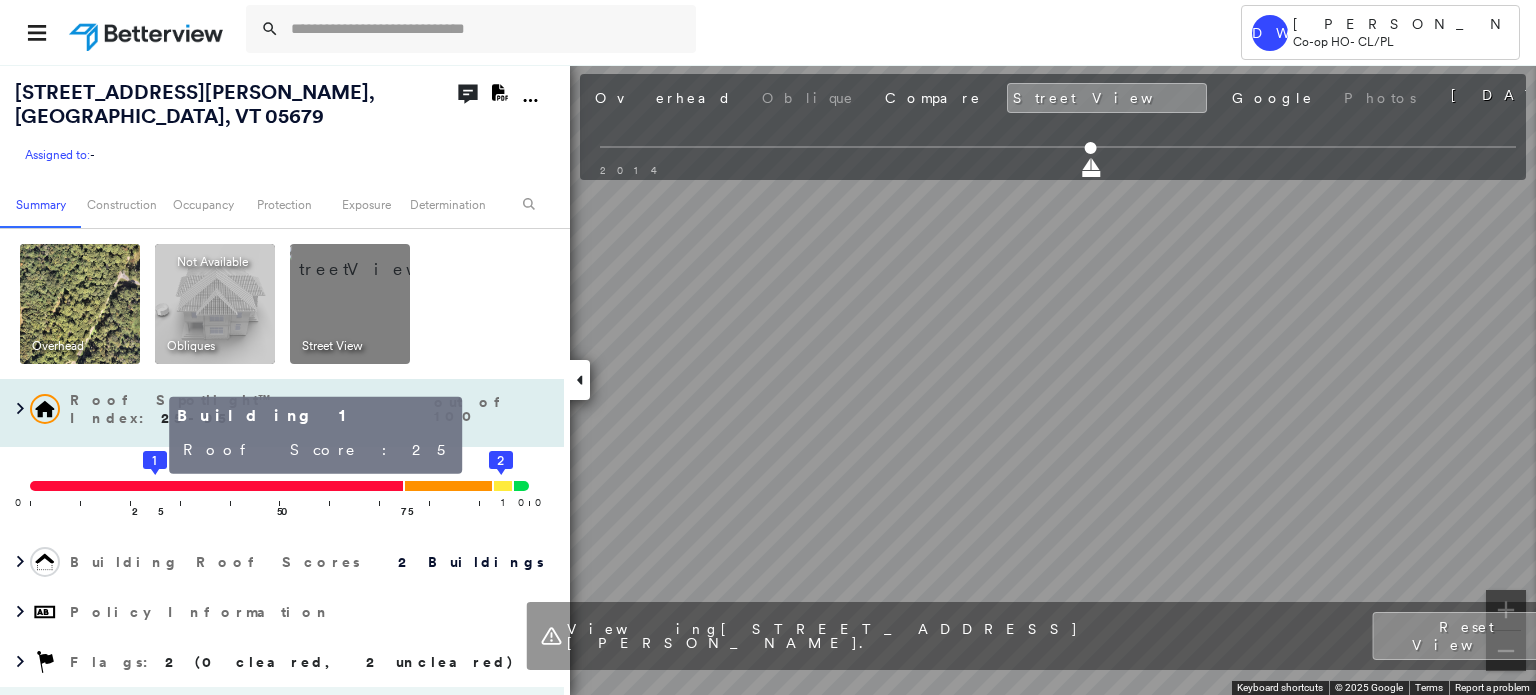 click 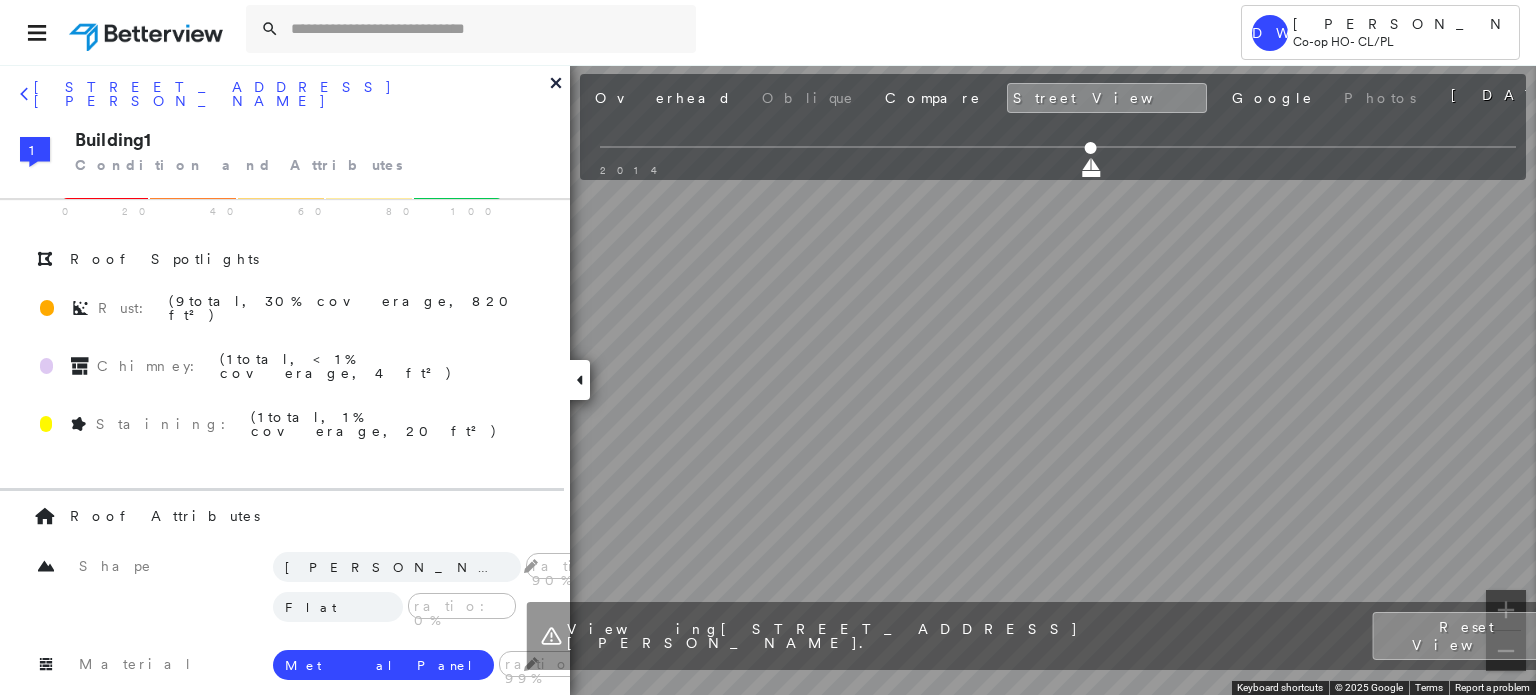 scroll, scrollTop: 0, scrollLeft: 0, axis: both 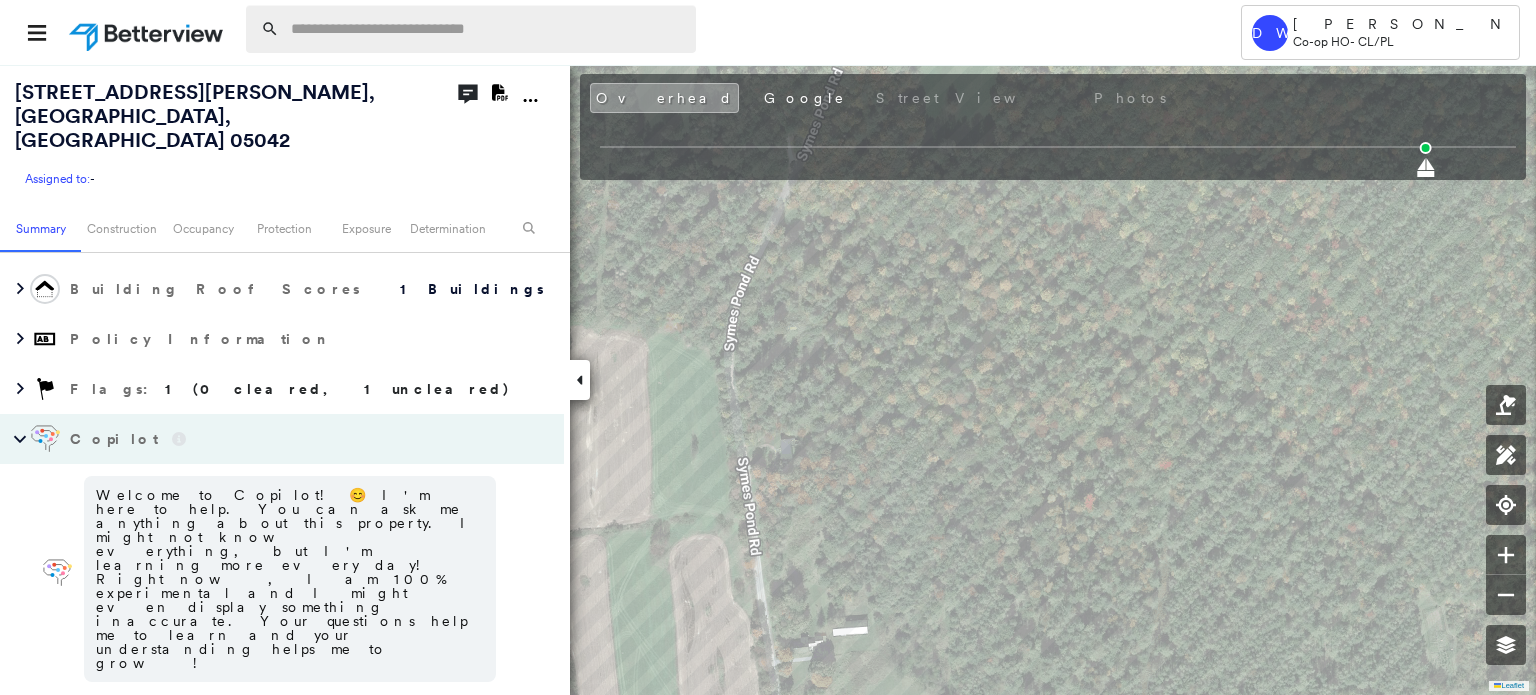 click at bounding box center [487, 29] 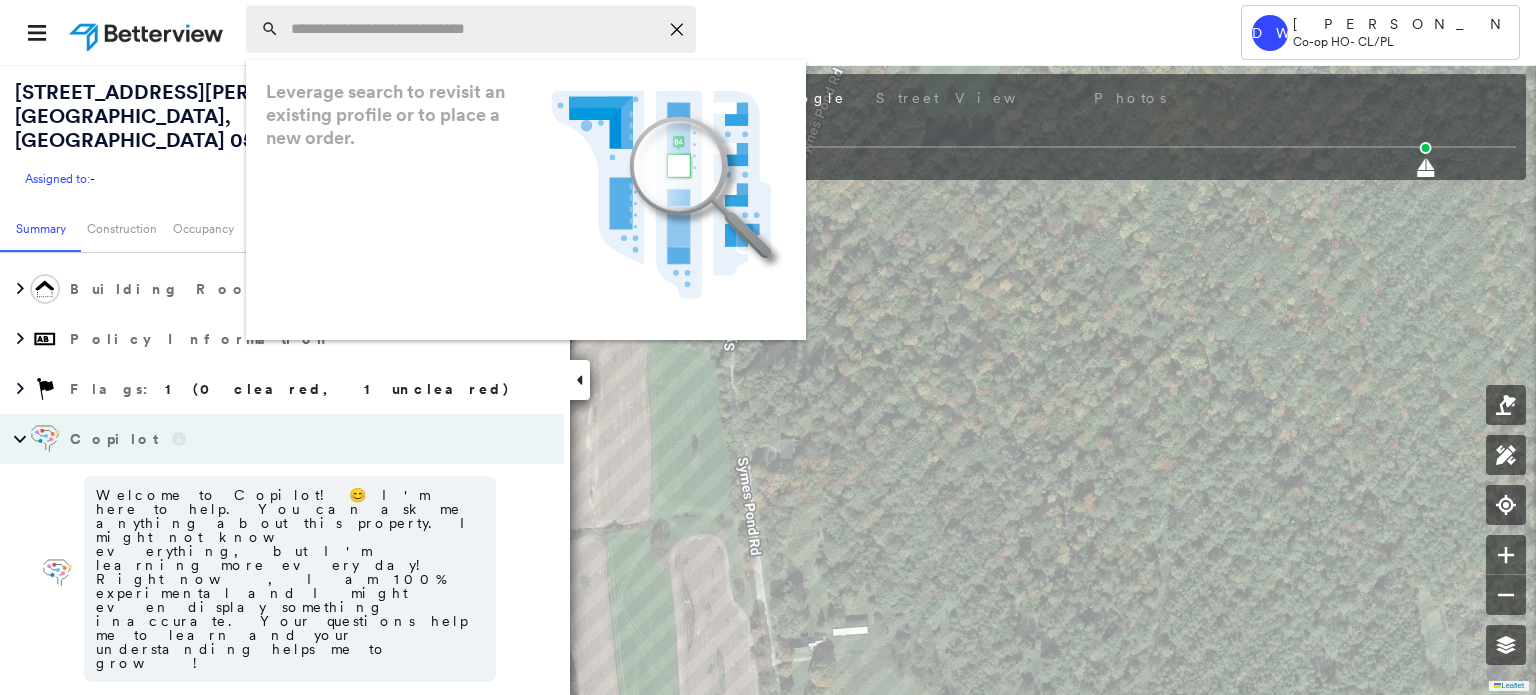 paste on "**********" 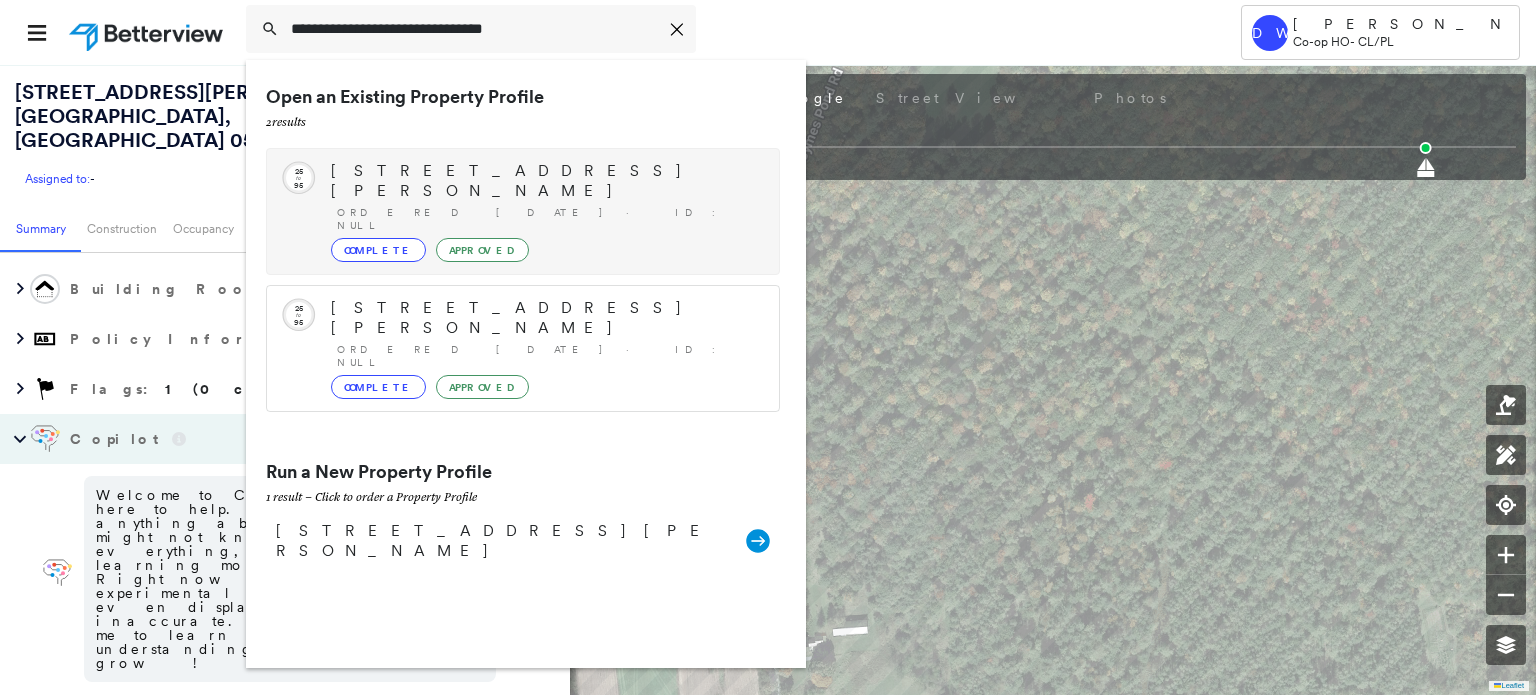 type on "**********" 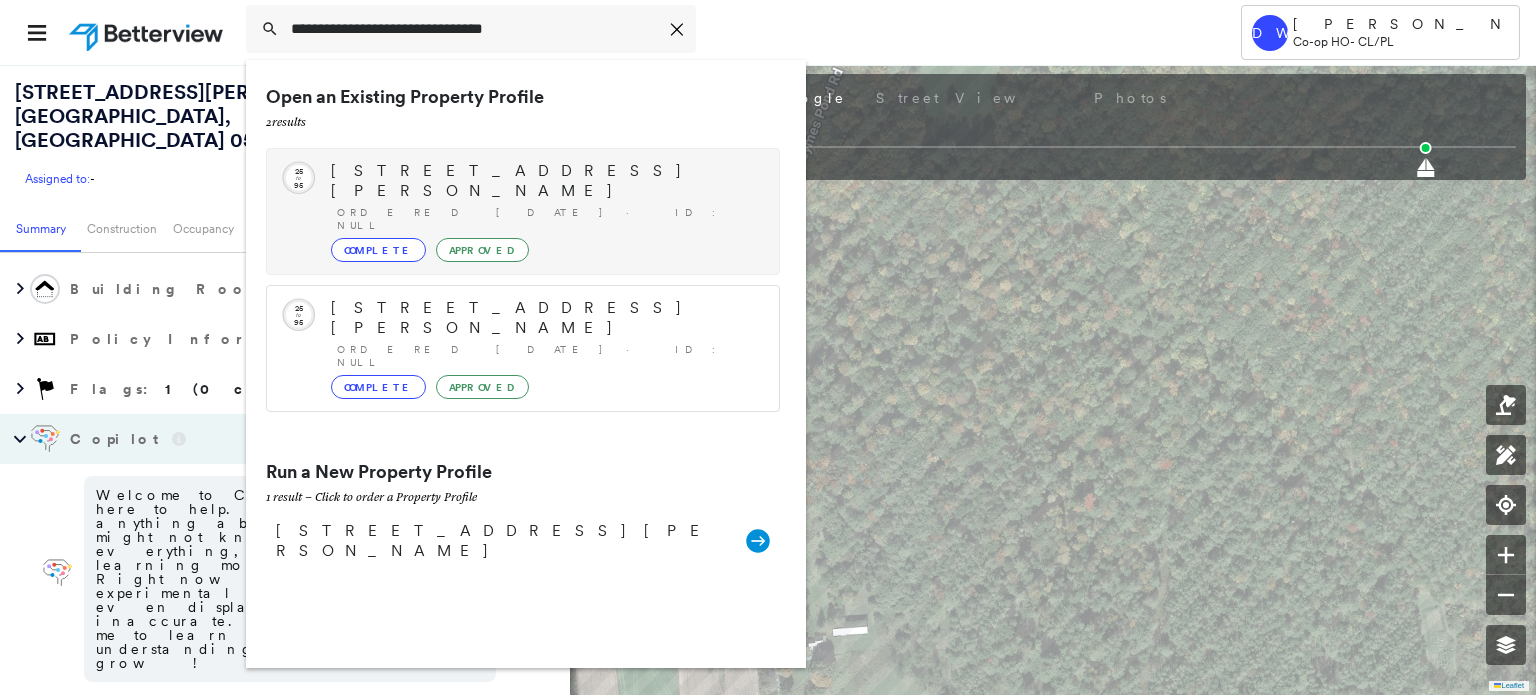 click on "Complete" at bounding box center [378, 250] 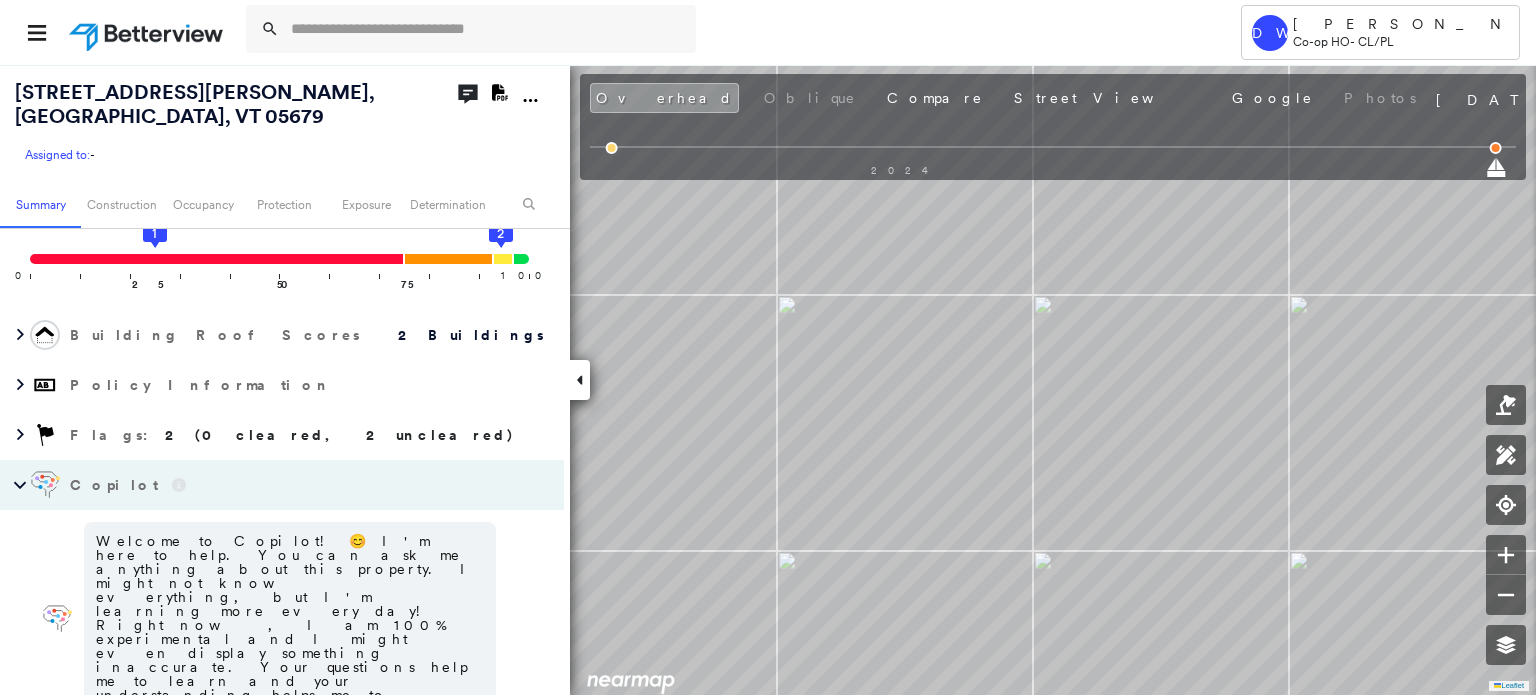 scroll, scrollTop: 0, scrollLeft: 0, axis: both 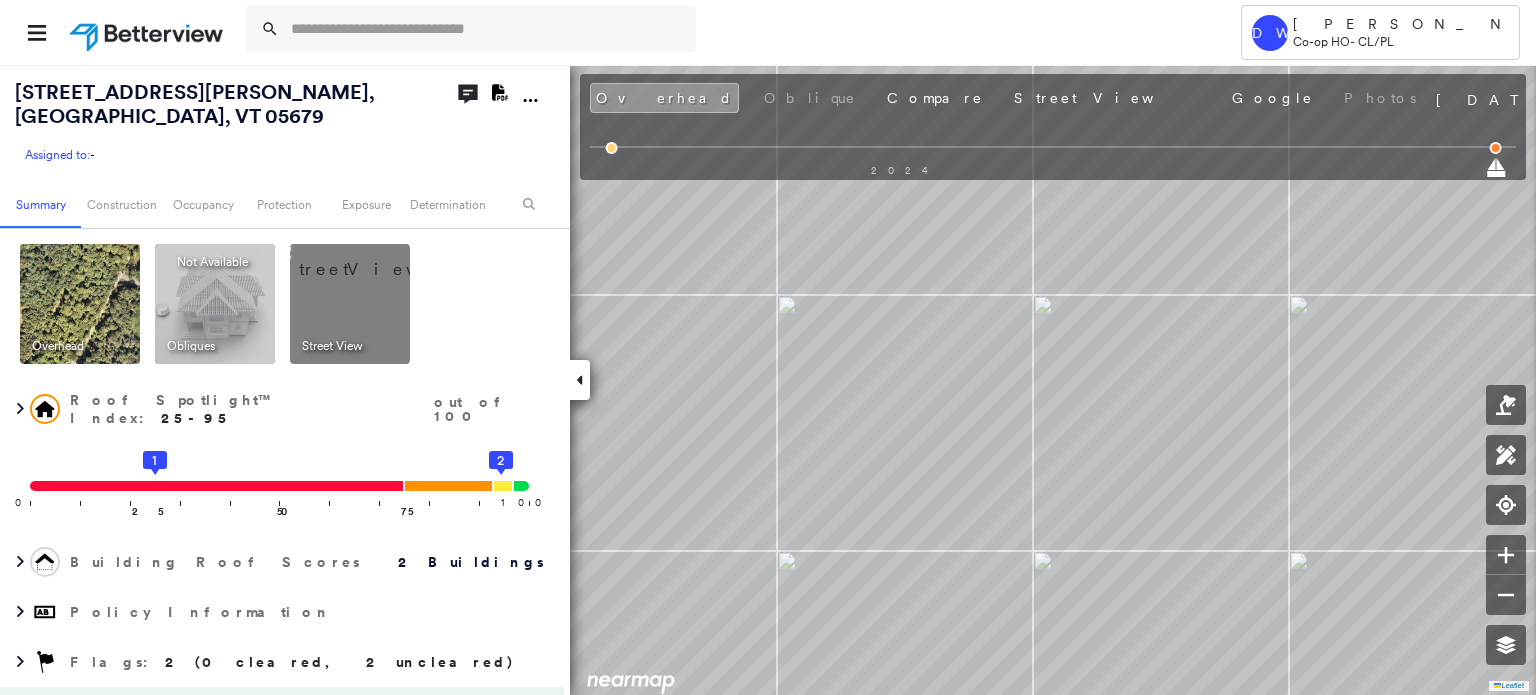 click at bounding box center (374, 259) 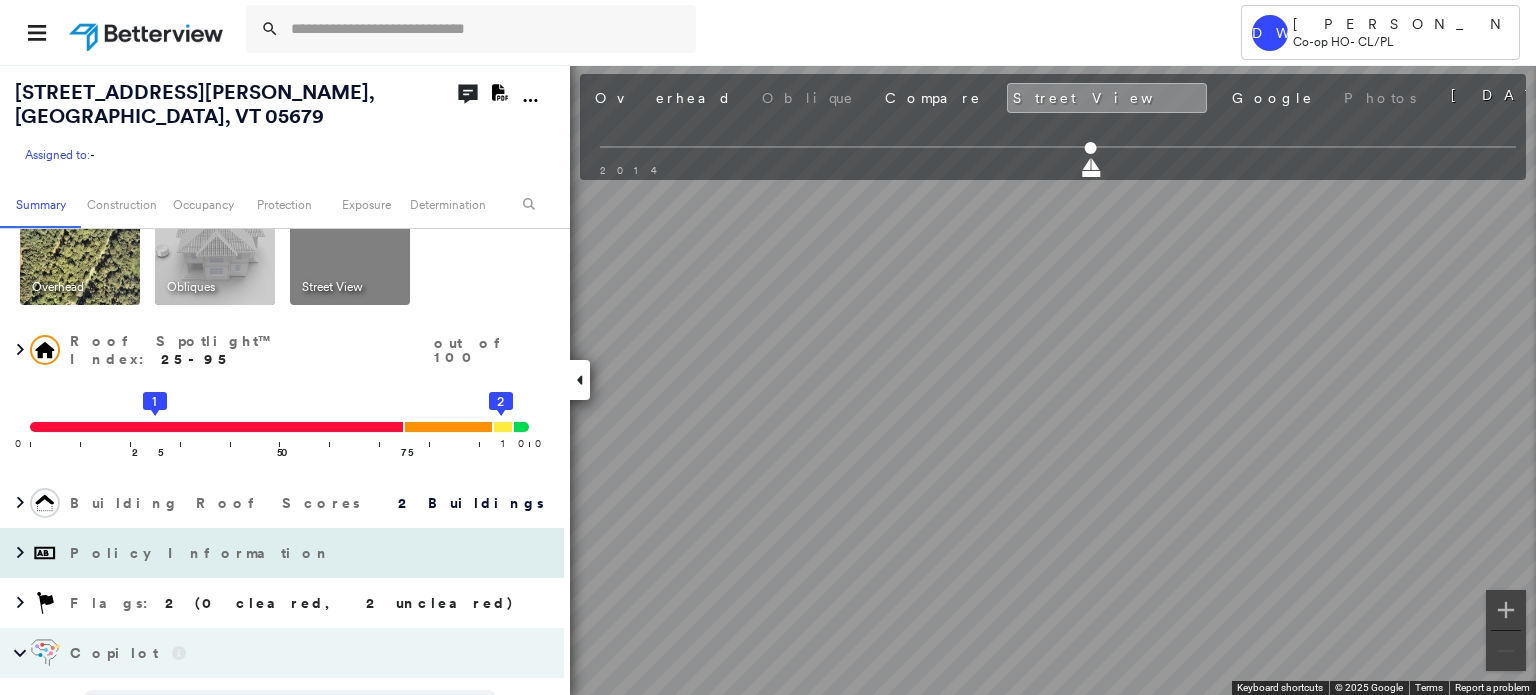 scroll, scrollTop: 0, scrollLeft: 0, axis: both 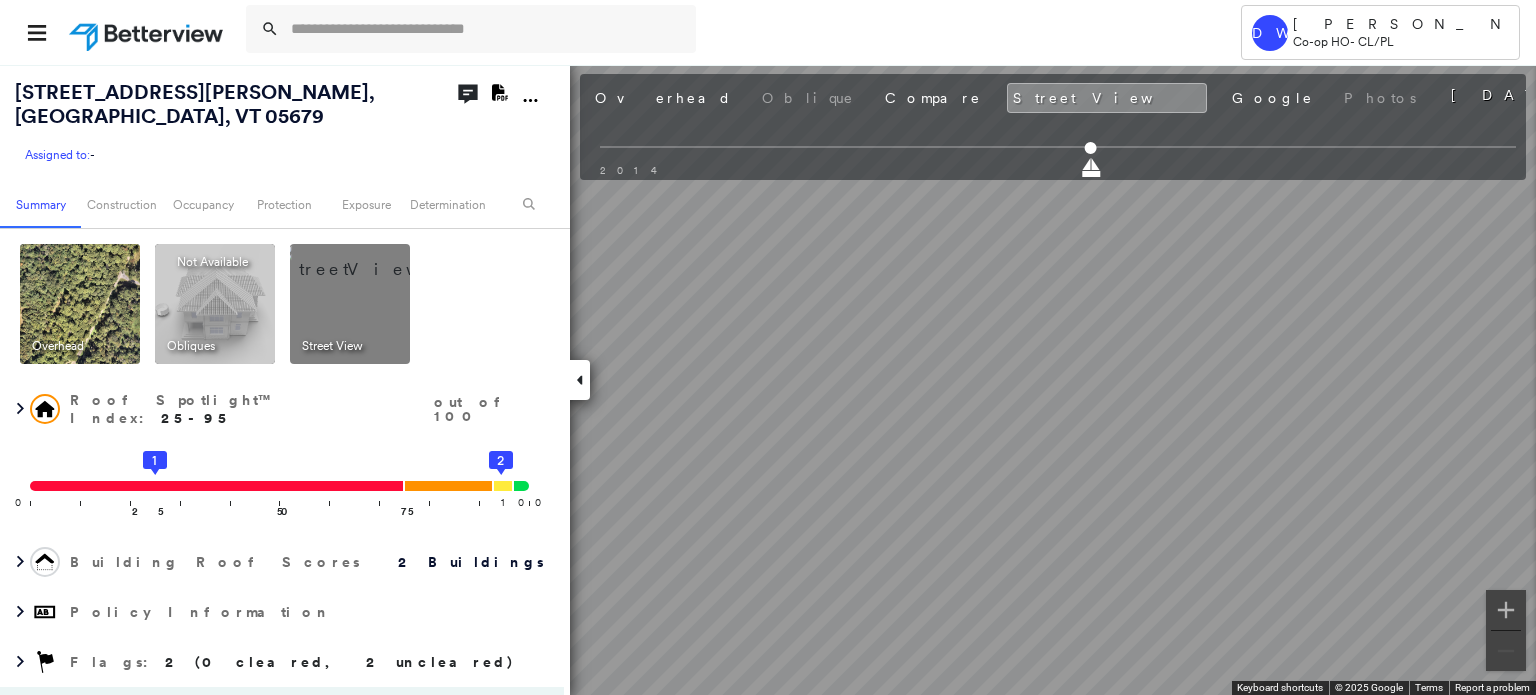 click at bounding box center (80, 304) 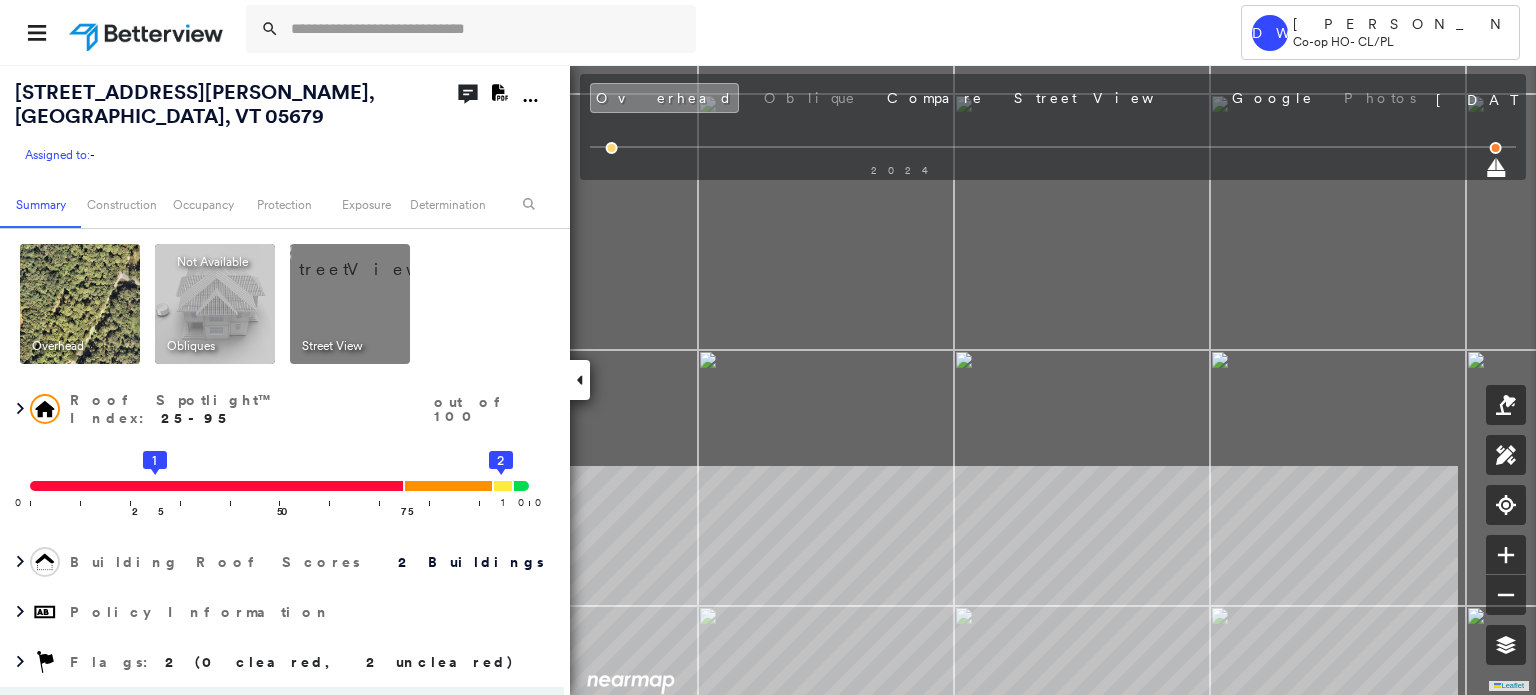 click on "Tower DW [PERSON_NAME] Co-op HO  -   CL/PL [STREET_ADDRESS][PERSON_NAME] Assigned to:  - Assigned to:  - Assigned to:  - Open Comments Download PDF Report Summary Construction Occupancy Protection Exposure Determination Overhead Obliques Not Available ; Street View Roof Spotlight™ Index :  25-95 out of 100 0 100 25 1 50 75 2 Building Roof Scores 2 Buildings Policy Information Flags :  2 (0 cleared, 2 uncleared) Copilot Welcome to Copilot! 😊
I'm here to help. You can ask me anything about this property. I might not know everything, but I'm learning more every day!  Right now, I am 100% experimental and I might even display something inaccurate. Your questions help me to learn and your understanding helps me to grow! * ​ Construction Roof Spotlights :  Rust, Staining, Overhang, Chimney Property Features :  Boat, Water Hazard, Trailer Roof Size & Shape :  2 buildings  Assessor and MLS Details Property Lookup BuildZoom - Building Permit Data and Analysis Occupancy Ownership Place Detail Exposure" at bounding box center (768, 347) 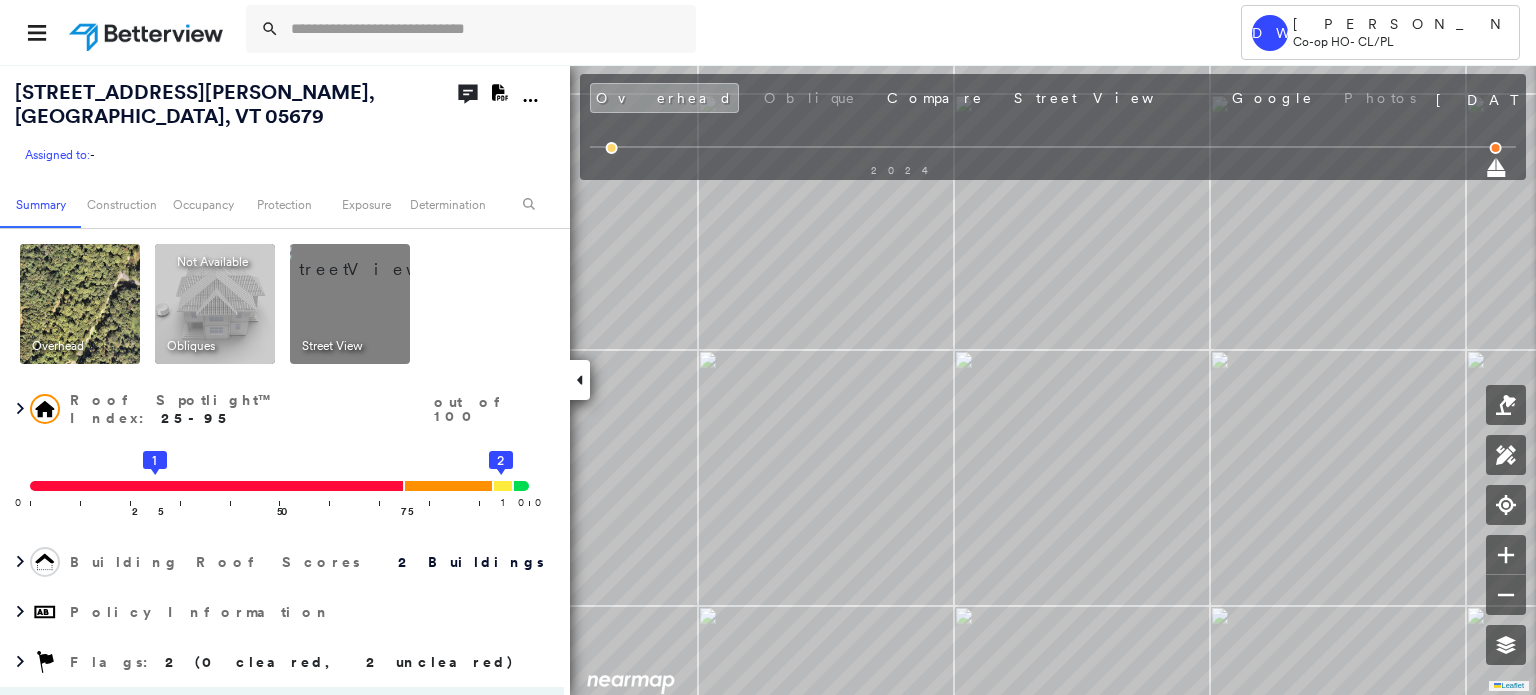 click at bounding box center (374, 259) 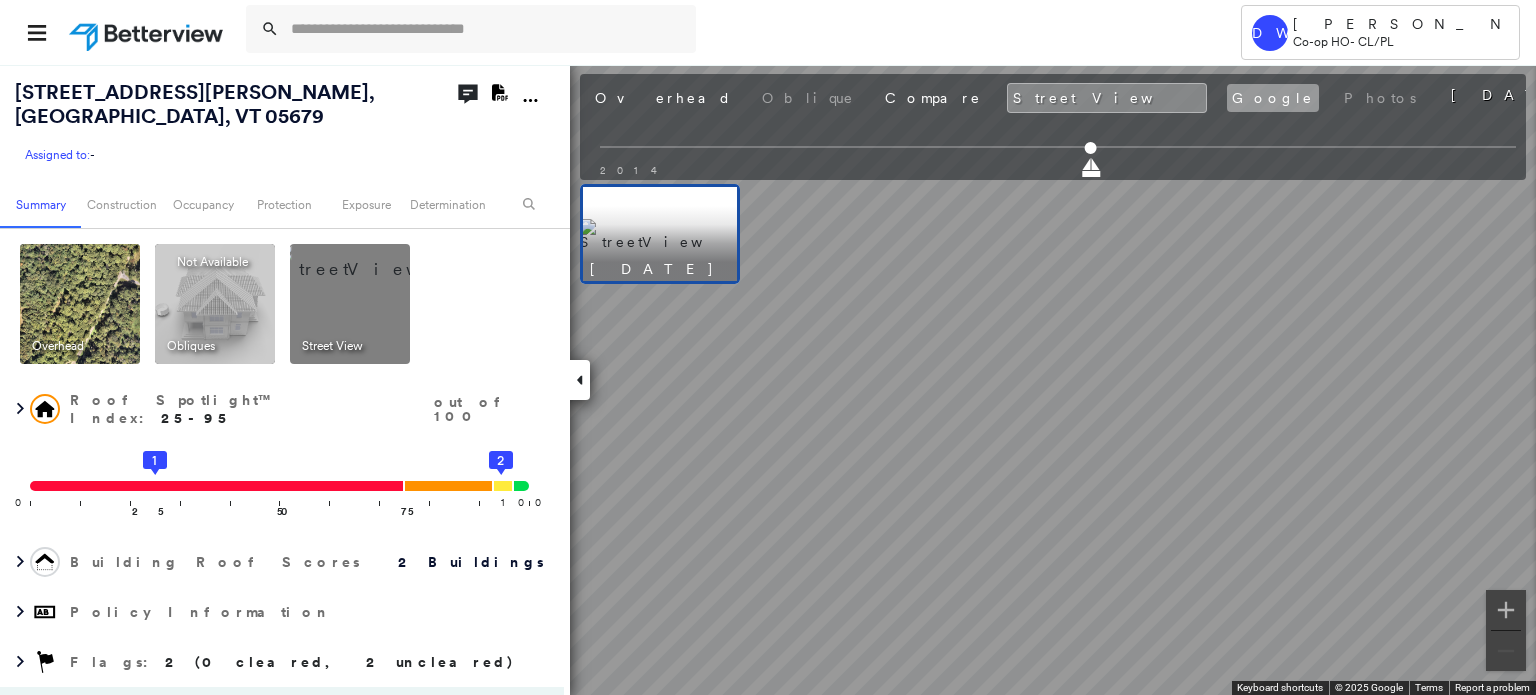 click on "Google" at bounding box center [1273, 98] 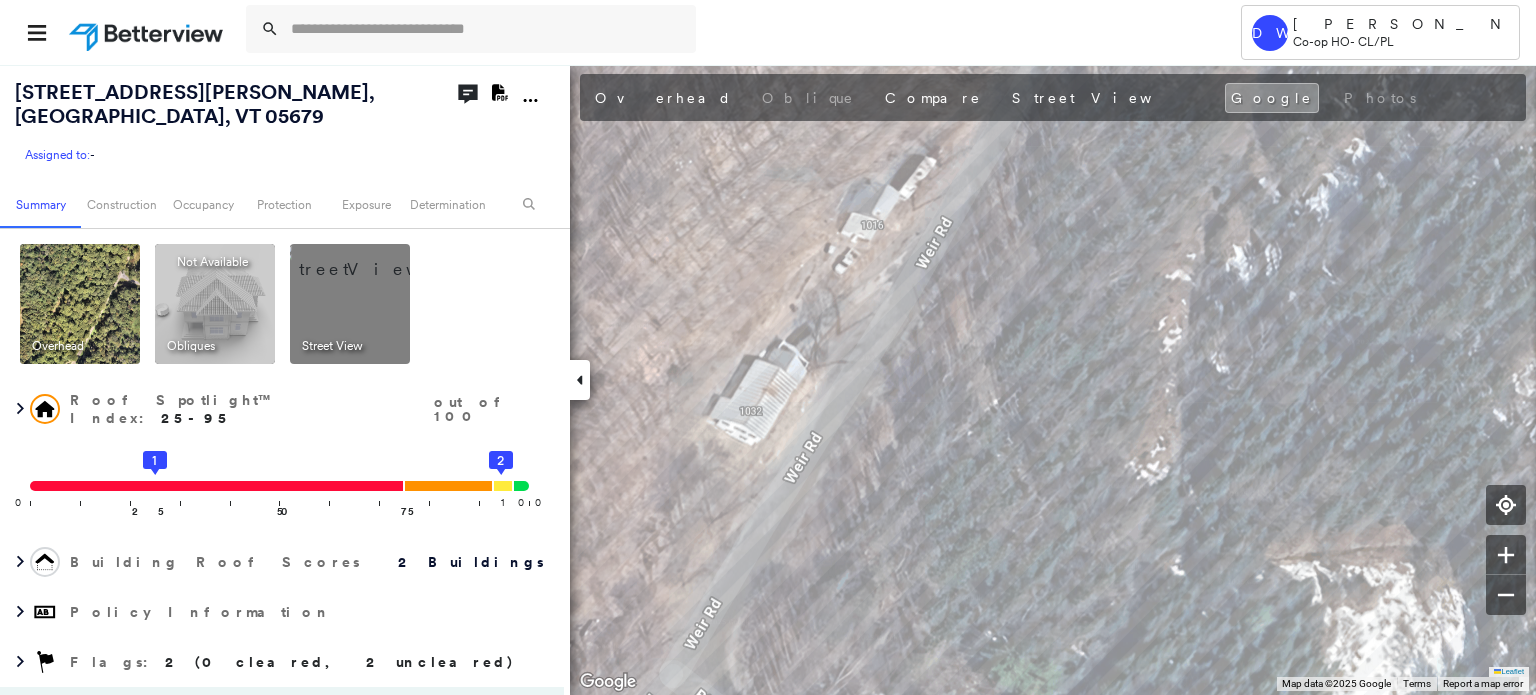 click at bounding box center (80, 304) 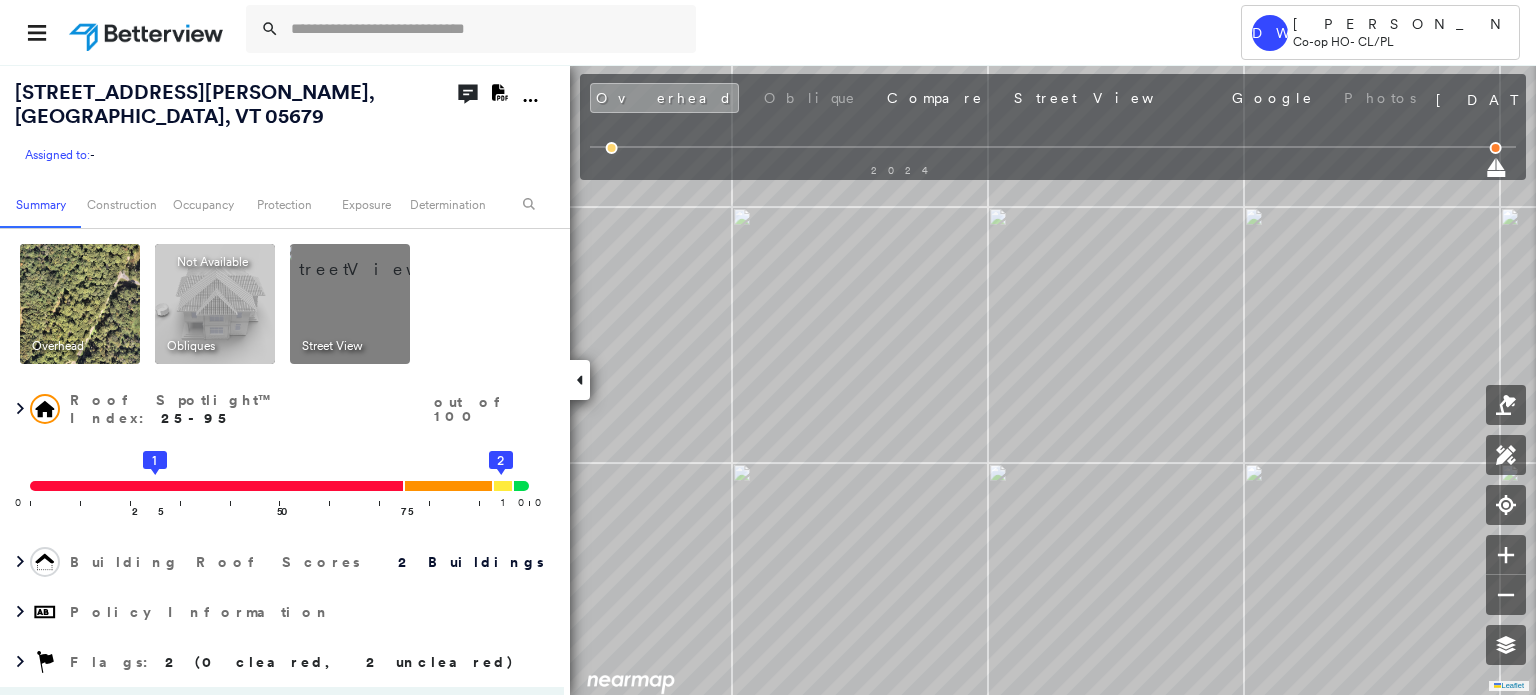 click at bounding box center [80, 304] 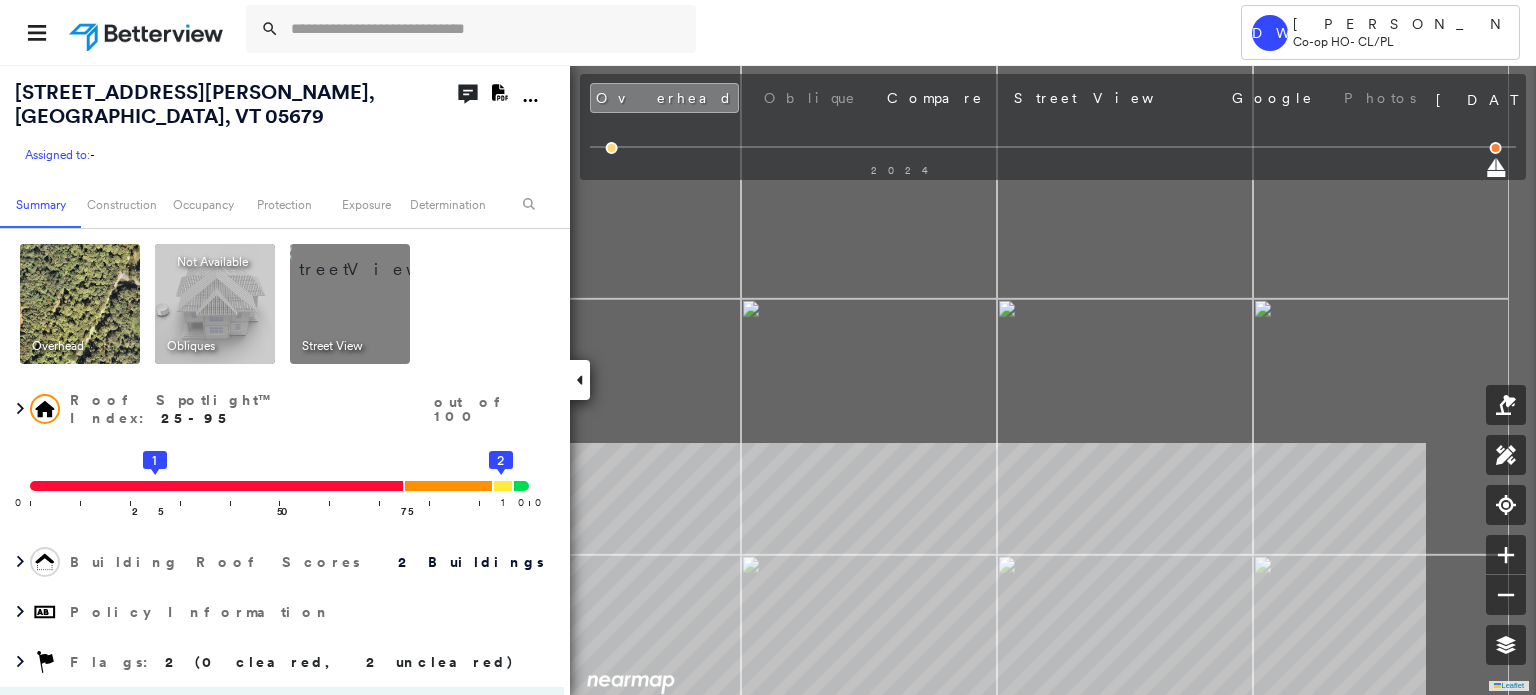 click on "Tower DW [PERSON_NAME] Co-op HO  -   CL/PL [STREET_ADDRESS][PERSON_NAME] Assigned to:  - Assigned to:  - Assigned to:  - Open Comments Download PDF Report Summary Construction Occupancy Protection Exposure Determination Overhead Obliques Not Available ; Street View Roof Spotlight™ Index :  25-95 out of 100 0 100 25 1 50 75 2 Building Roof Scores 2 Buildings Policy Information Flags :  2 (0 cleared, 2 uncleared) Copilot Welcome to Copilot! 😊
I'm here to help. You can ask me anything about this property. I might not know everything, but I'm learning more every day!  Right now, I am 100% experimental and I might even display something inaccurate. Your questions help me to learn and your understanding helps me to grow! * ​ Construction Roof Spotlights :  Rust, Staining, Overhang, Chimney Property Features :  Boat, Water Hazard, Trailer Roof Size & Shape :  2 buildings  Assessor and MLS Details Property Lookup BuildZoom - Building Permit Data and Analysis Occupancy Ownership Place Detail Exposure" at bounding box center (768, 347) 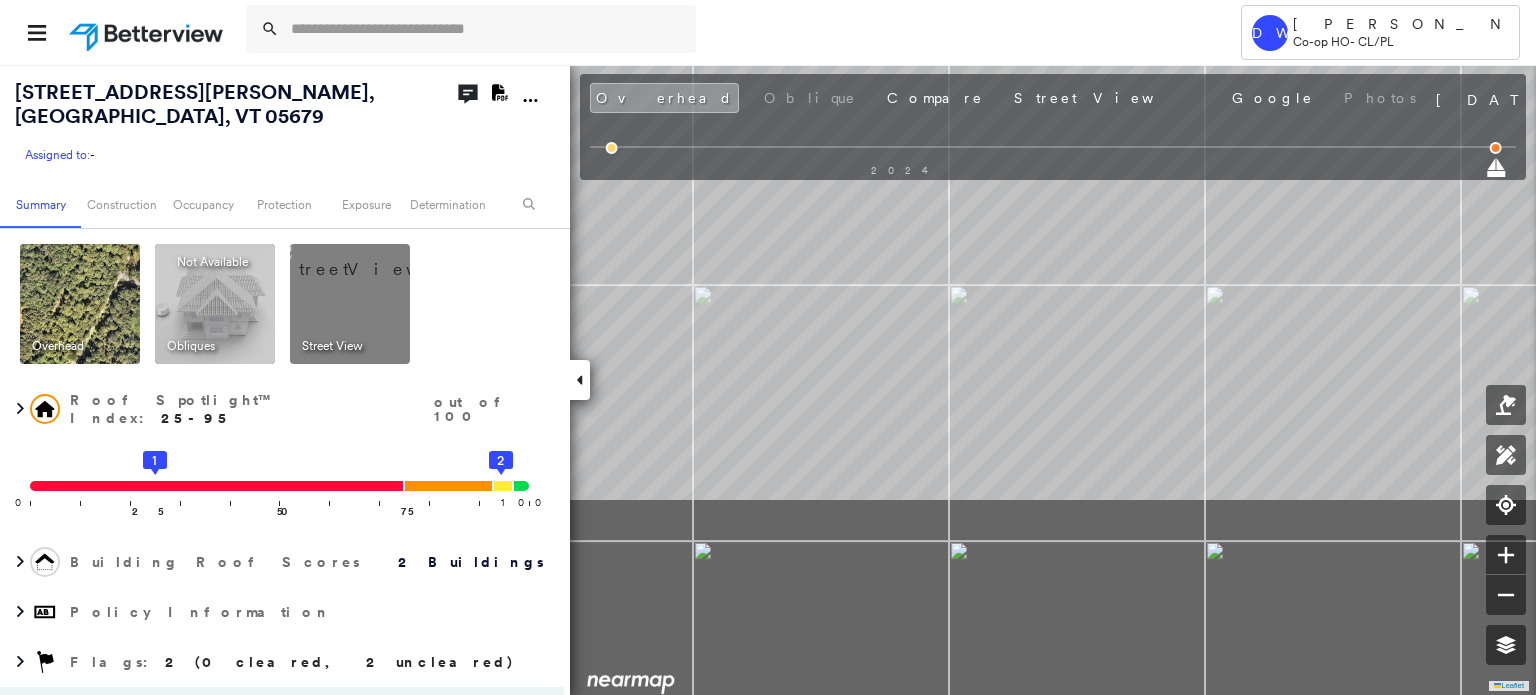 click on "DW [PERSON_NAME] Co-op HO  -   CL/PL [STREET_ADDRESS][PERSON_NAME] Assigned to:  - Assigned to:  - Assigned to:  - Open Comments Download PDF Report Summary Construction Occupancy Protection Exposure Determination Overhead Obliques Not Available ; Street View Roof Spotlight™ Index :  25-95 out of 100 0 100 25 1 50 75 2 Building Roof Scores 2 Buildings Policy Information Flags :  2 (0 cleared, 2 uncleared) Copilot Welcome to Copilot! 😊
I'm here to help. You can ask me anything about this property. I might not know everything, but I'm learning more every day!  Right now, I am 100% experimental and I might even display something inaccurate. Your questions help me to learn and your understanding helps me to grow! * ​ Construction Roof Spotlights :  Rust, Staining, Overhang, Chimney Property Features :  Boat, Water Hazard, Trailer Roof Size & Shape :  2 buildings  Assessor and MLS Details Property Lookup BuildZoom - Building Permit Data and Analysis Occupancy Ownership Place Detail Protection 2" at bounding box center [768, 379] 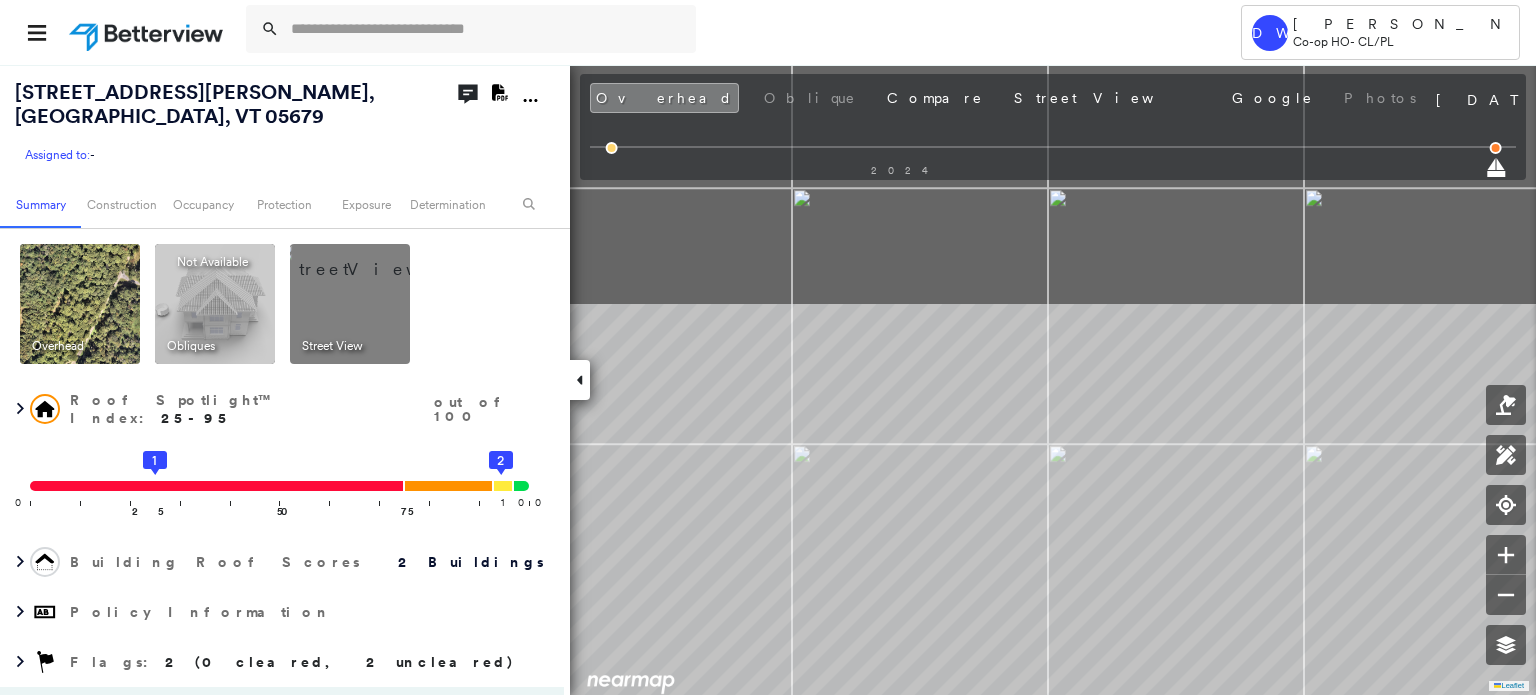 click on "Tower DW [PERSON_NAME] Co-op HO  -   CL/PL [STREET_ADDRESS][PERSON_NAME] Assigned to:  - Assigned to:  - Assigned to:  - Open Comments Download PDF Report Summary Construction Occupancy Protection Exposure Determination Overhead Obliques Not Available ; Street View Roof Spotlight™ Index :  25-95 out of 100 0 100 25 1 50 75 2 Building Roof Scores 2 Buildings Policy Information Flags :  2 (0 cleared, 2 uncleared) Copilot Welcome to Copilot! 😊
I'm here to help. You can ask me anything about this property. I might not know everything, but I'm learning more every day!  Right now, I am 100% experimental and I might even display something inaccurate. Your questions help me to learn and your understanding helps me to grow! * ​ Construction Roof Spotlights :  Rust, Staining, Overhang, Chimney Property Features :  Boat, Water Hazard, Trailer Roof Size & Shape :  2 buildings  Assessor and MLS Details Property Lookup BuildZoom - Building Permit Data and Analysis Occupancy Ownership Place Detail Exposure" at bounding box center [768, 347] 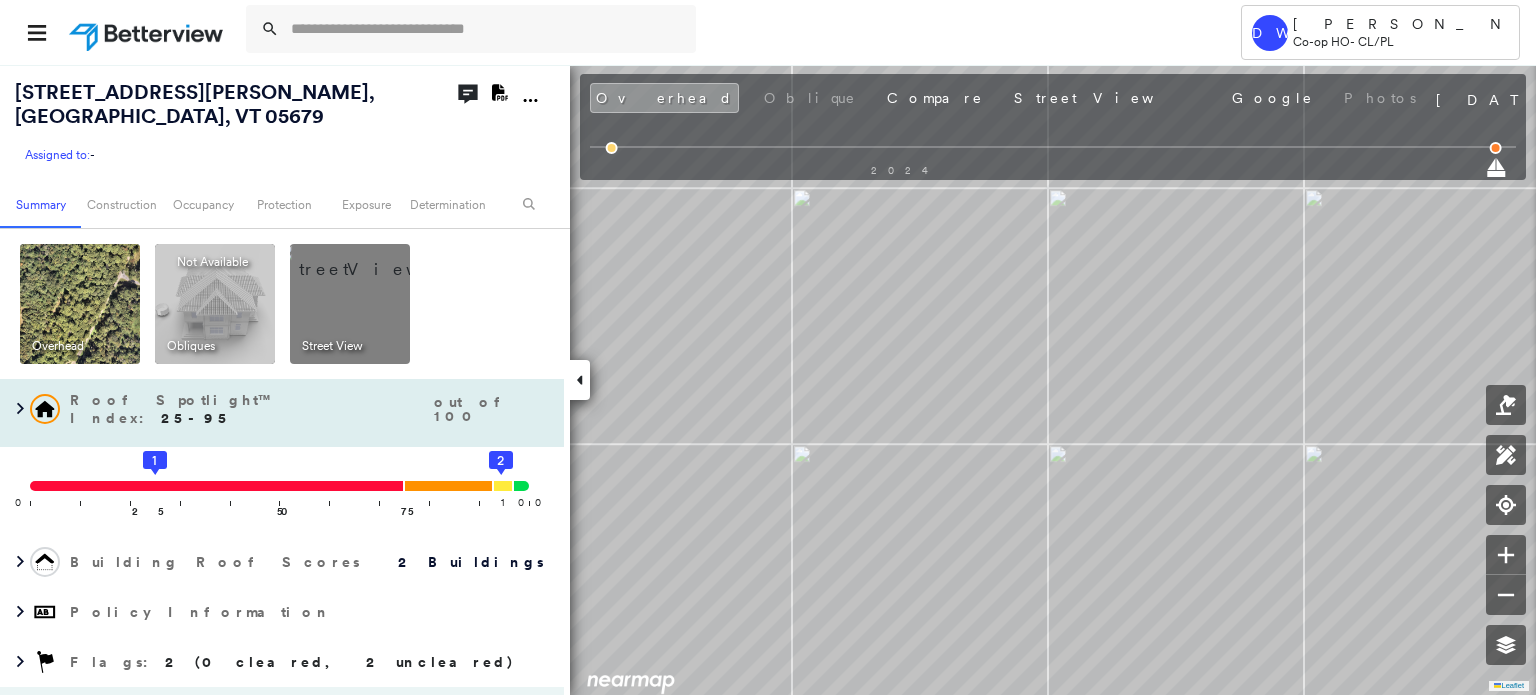 click on "0 100 25 1 50 75 2" at bounding box center (282, 492) 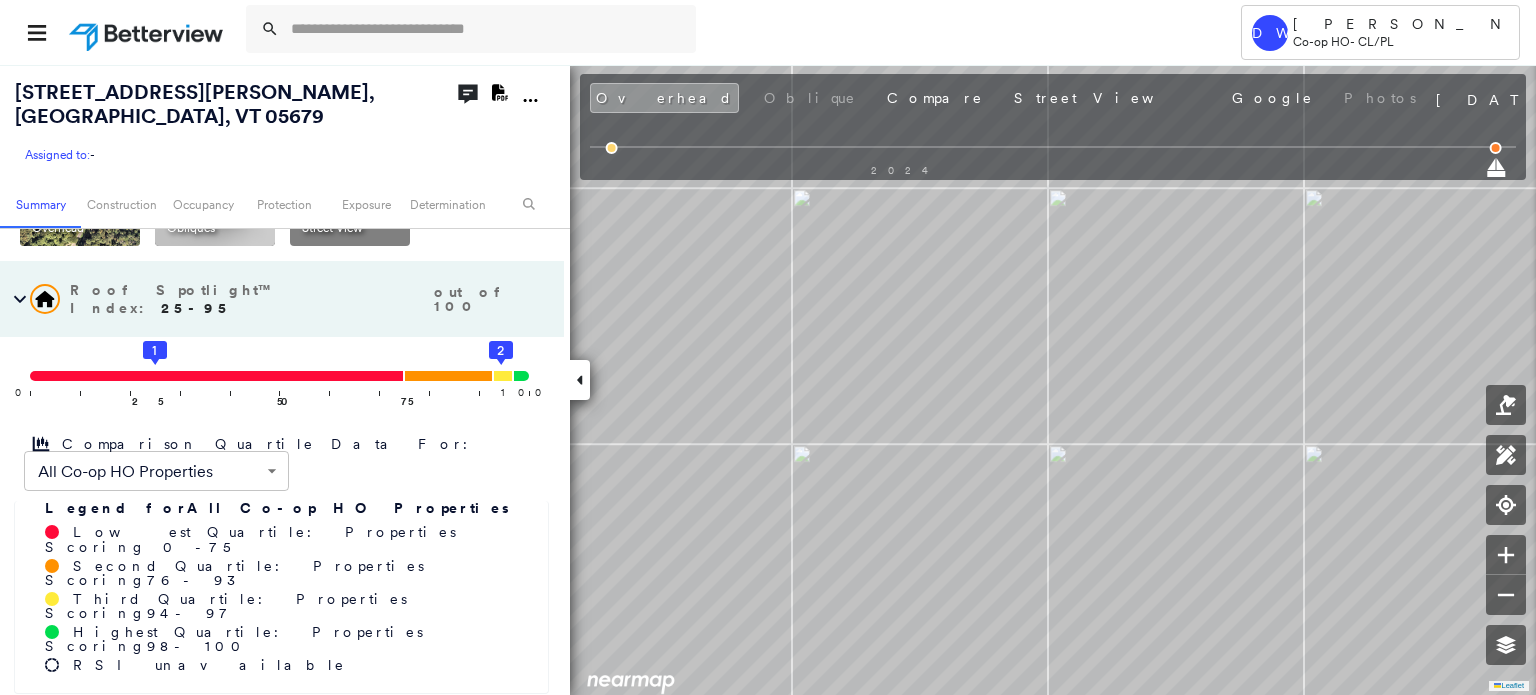 scroll, scrollTop: 0, scrollLeft: 0, axis: both 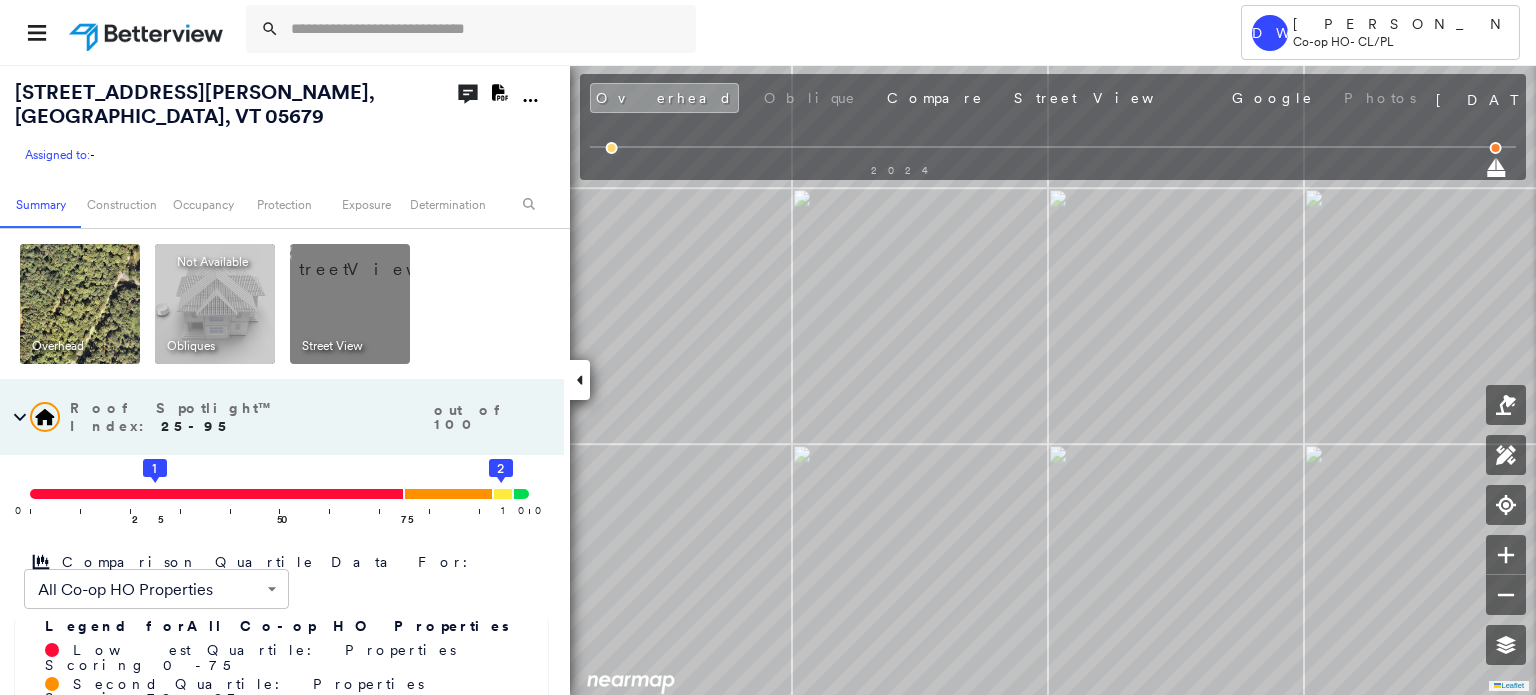 click at bounding box center [80, 304] 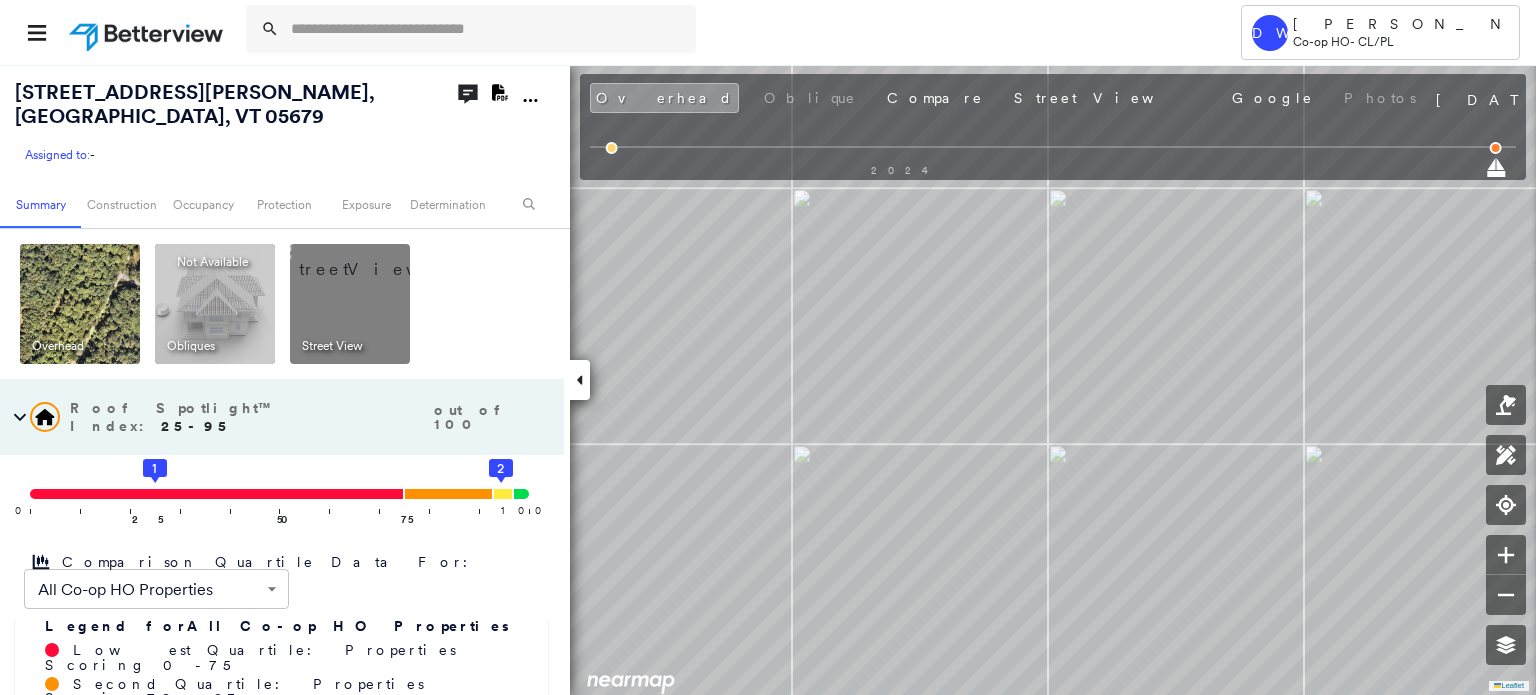 click at bounding box center (80, 304) 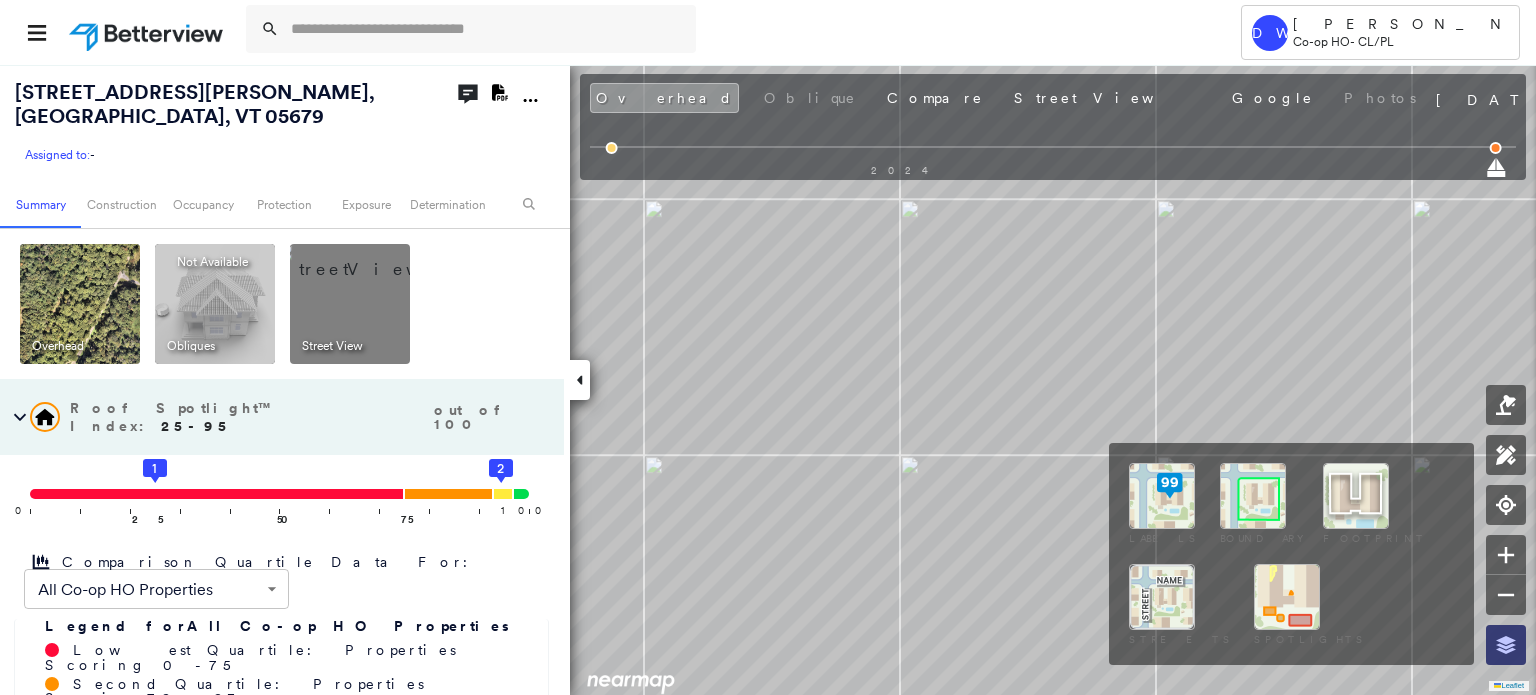 click 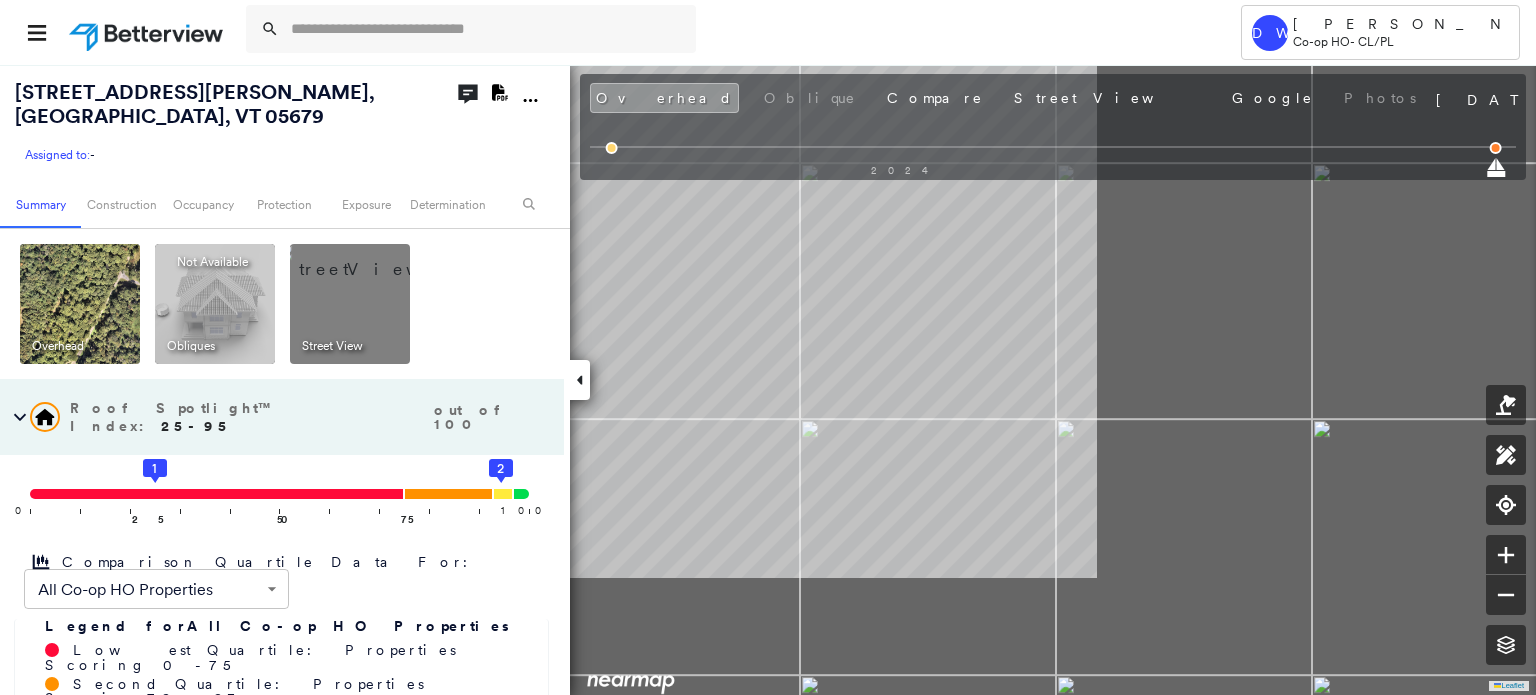 click on "[STREET_ADDRESS][PERSON_NAME] Assigned to:  - Assigned to:  - Assigned to:  - Open Comments Download PDF Report Summary Construction Occupancy Protection Exposure Determination Overhead Obliques Not Available ; Street View Roof Spotlight™ Index :  25-95 out of 100 0 100 25 1 50 75 2 Comparison Quartile Data For: All Co-op HO Properties ****** ​ Legend for  All Co-op HO Properties Lowest Quartile: Properties Scoring 0 -  75 Second Quartile: Properties Scoring  76  -   93 Third Quartile: Properties Scoring  94  -   97 Highest Quartile: Properties Scoring  98  - 100 RSI unavailable Building Roof Scores 2 Buildings Policy Information Flags :  2 (0 cleared, 2 uncleared) Copilot Welcome to Copilot! 😊
I'm here to help. You can ask me anything about this property. I might not know everything, but I'm learning more every day!  Right now, I am 100% experimental and I might even display something inaccurate. Your questions help me to learn and your understanding helps me to grow! * ​ Construction :" at bounding box center (768, 379) 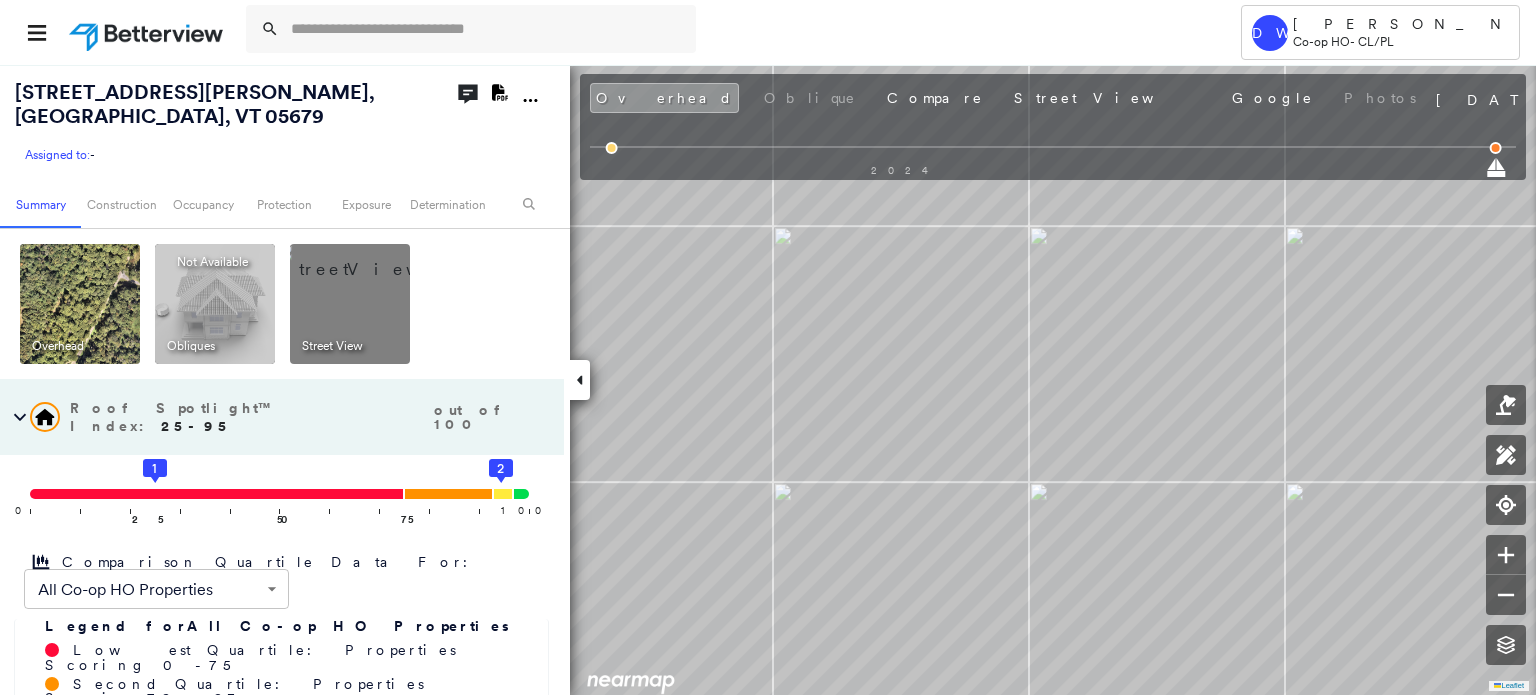 click at bounding box center [374, 259] 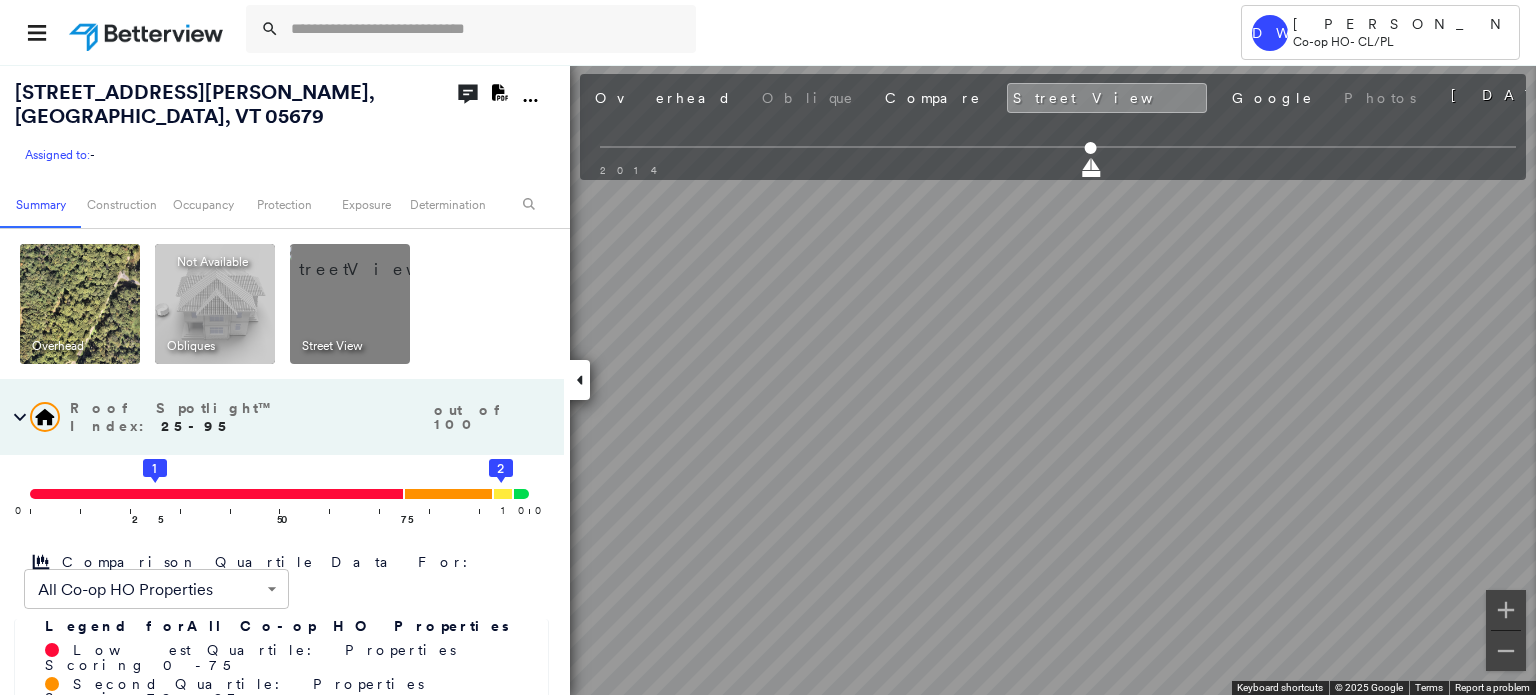 click on "Tower DW [PERSON_NAME] Co-op HO  -   CL/PL [STREET_ADDRESS][PERSON_NAME] Assigned to:  - Assigned to:  - Assigned to:  - Open Comments Download PDF Report Summary Construction Occupancy Protection Exposure Determination Overhead Obliques Not Available ; Street View Roof Spotlight™ Index :  25-95 out of 100 0 100 25 1 50 75 2 Comparison Quartile Data For: All Co-op HO Properties ****** ​ Legend for  All Co-op HO Properties Lowest Quartile: Properties Scoring 0 -  75 Second Quartile: Properties Scoring  76  -   93 Third Quartile: Properties Scoring  94  -   97 Highest Quartile: Properties Scoring  98  - 100 RSI unavailable Building Roof Scores 2 Buildings Policy Information Flags :  2 (0 cleared, 2 uncleared) Copilot * ​ Construction Roof Spotlights :  Rust, Staining, Overhang, Chimney Property Features :  Boat, Water Hazard, Trailer Roof Size & Shape :  2 buildings  Assessor and MLS Details Property Lookup BuildZoom - Building Permit Data and Analysis Occupancy Ownership Place Detail Protection 2" at bounding box center [768, 347] 